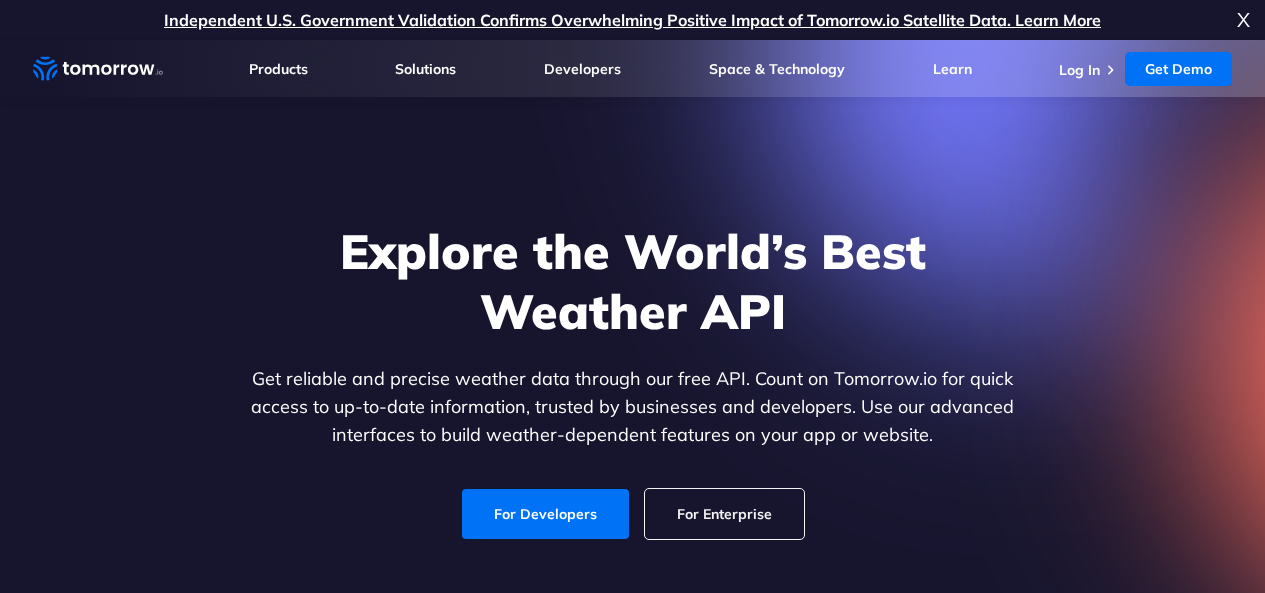 scroll, scrollTop: 0, scrollLeft: 0, axis: both 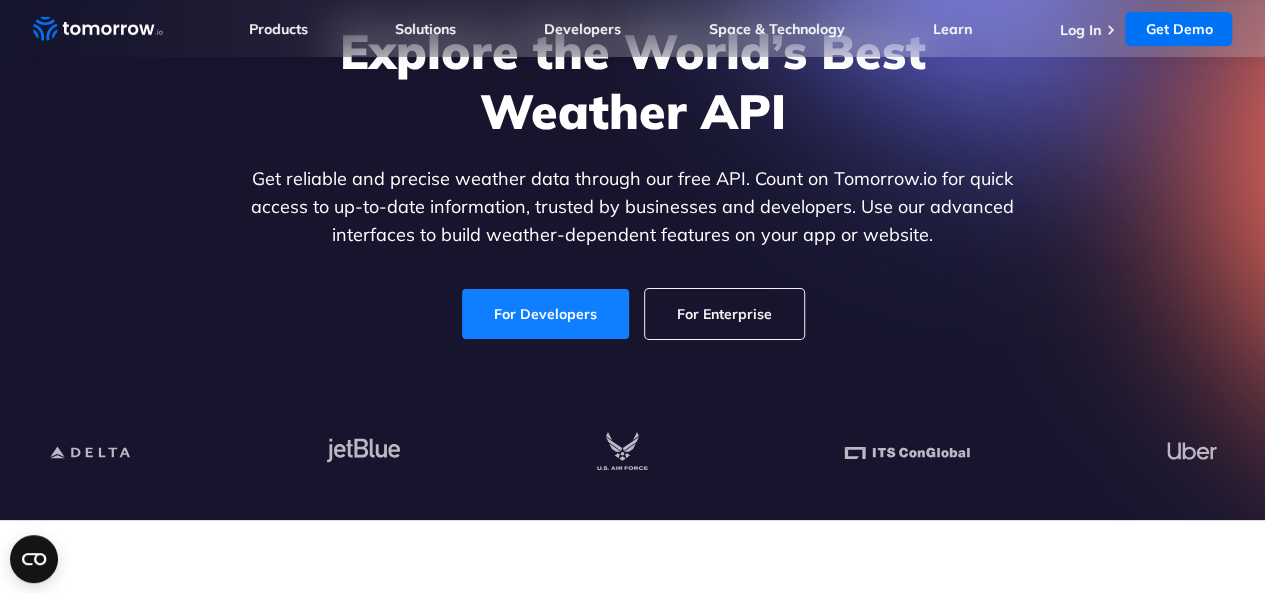 drag, startPoint x: 516, startPoint y: 315, endPoint x: 540, endPoint y: 307, distance: 25.298222 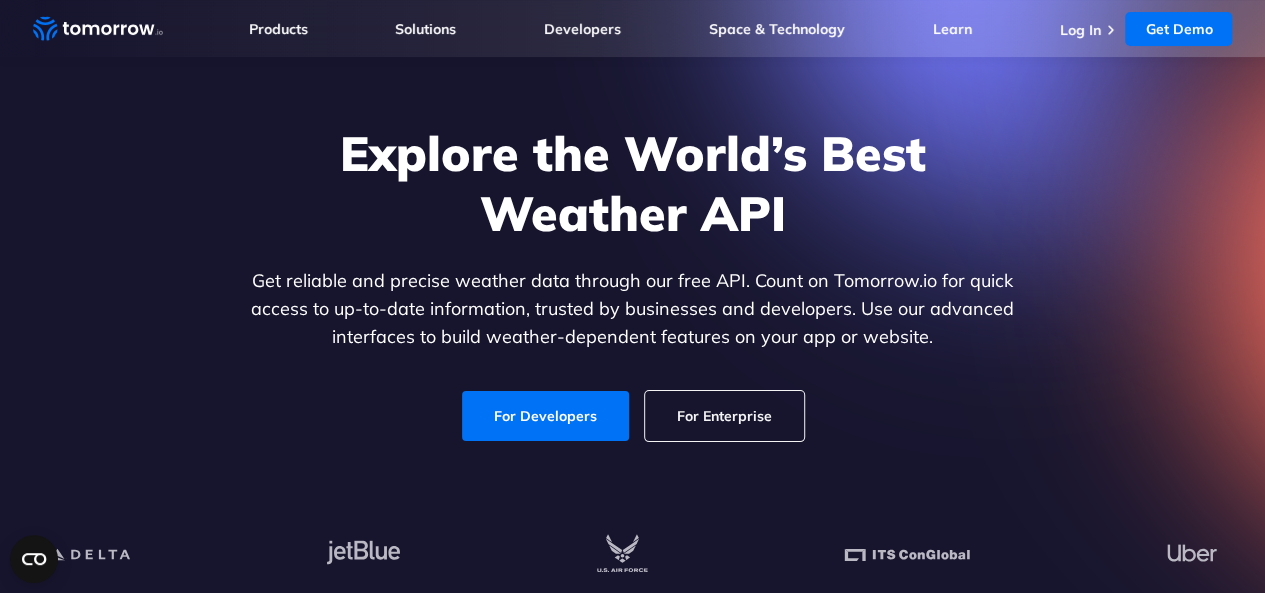 scroll, scrollTop: 0, scrollLeft: 0, axis: both 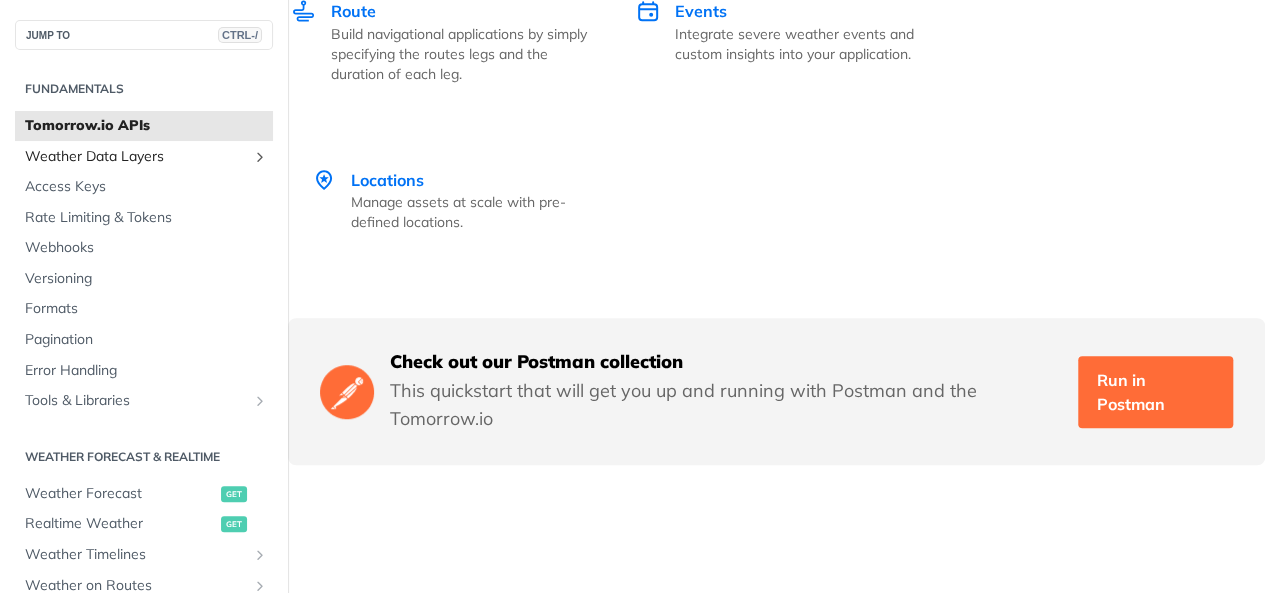 click on "Weather Data Layers" at bounding box center [136, 157] 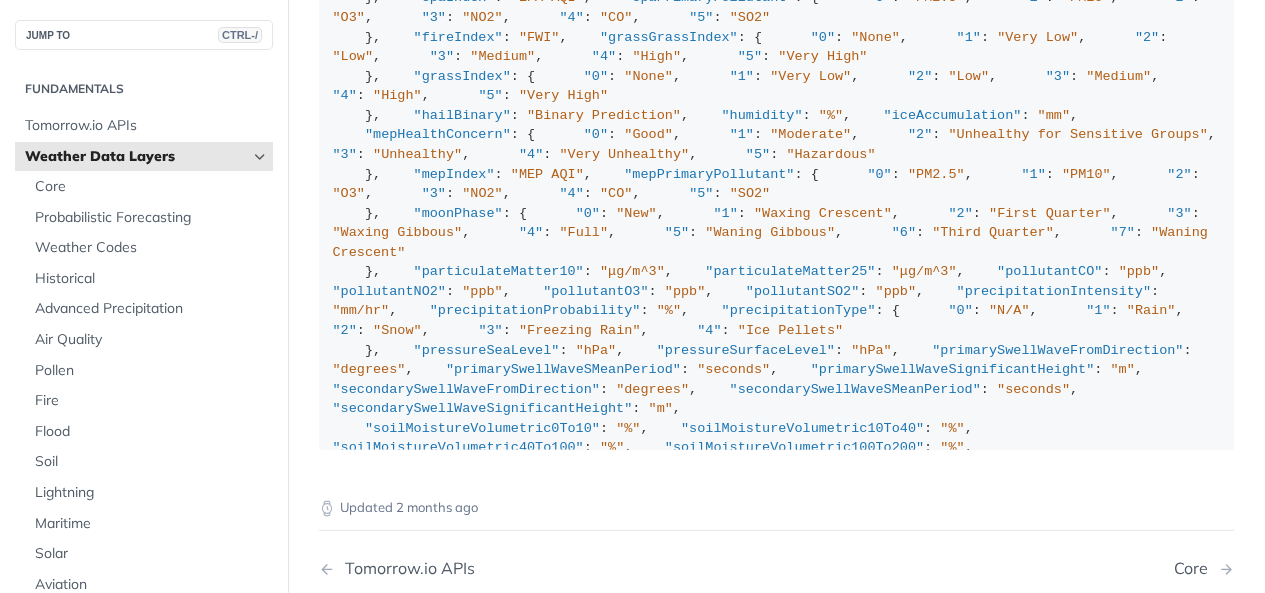 scroll, scrollTop: 2348, scrollLeft: 0, axis: vertical 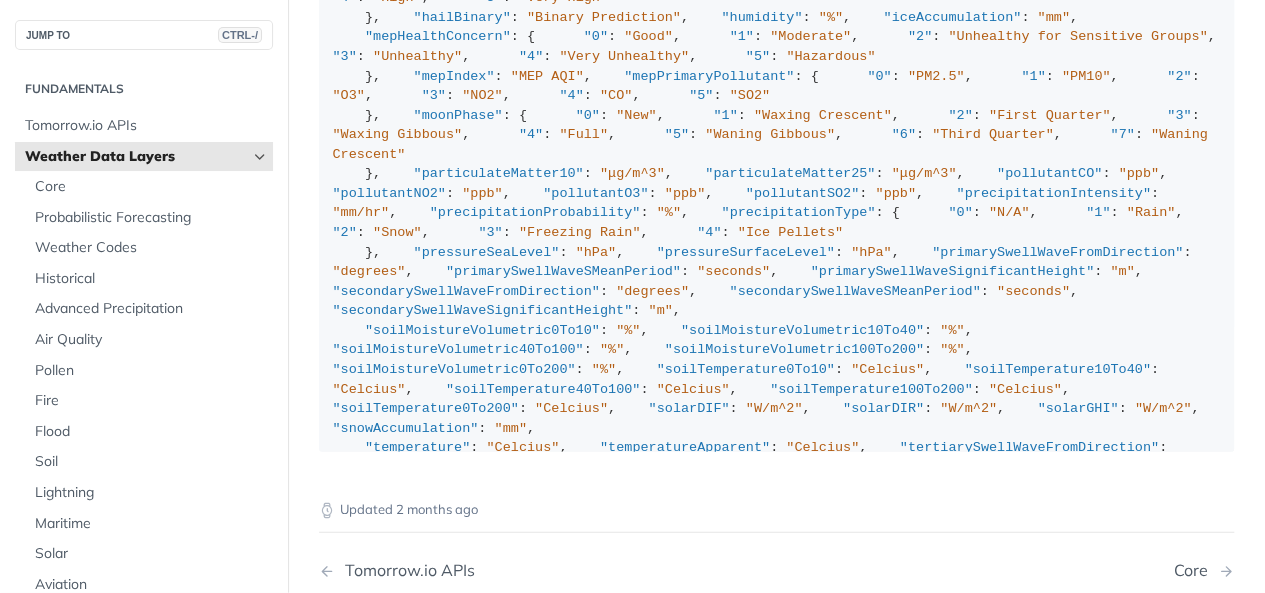 click on "{
"cloudBase" :   "km" ,
"cloudCeiling" :   "km" ,
"cloudCover" :   "%" ,
"dewPoint" :   "Celcius" ,
"epaHealthConcern" :   {
"0" :   "Good" ,
"1" :   "Moderate" ,
"2" :   "Unhealthy for Sensitive Groups" ,
"3" :   "Unhealthy" ,
"4" :   "Very Unhealthy" ,
"5" :   "Hazardous"
},
"epaIndex" :   "EPA AQI" ,
"epaPrimaryPollutant" :   {
"0" :   "PM2.5" ,
"1" :   "PM10" ,
"2" :   "O3" ,
"3" :   "NO2" ,
"4" :   "CO" ,
"5" :   "SO2"
},
"fireIndex" :   "FWI" ,
"grassGrassIndex" :   {
"0" :   "None" ,
"1" :   "Very Low" ,
"2" :   "Low" ,
"3" :   "Medium" ,
"4" :   "High" ,
"5" :   "Very High"
},
"grassIndex" :   {
"0" :   "None" ,
"1" :   "Very Low" ,
"2" :   "Low" ,
"3" :   "Medium" ,
"4" :   "High" ,
"5" :   "Very High"
},
"hailBinary"" at bounding box center [777, 1817] 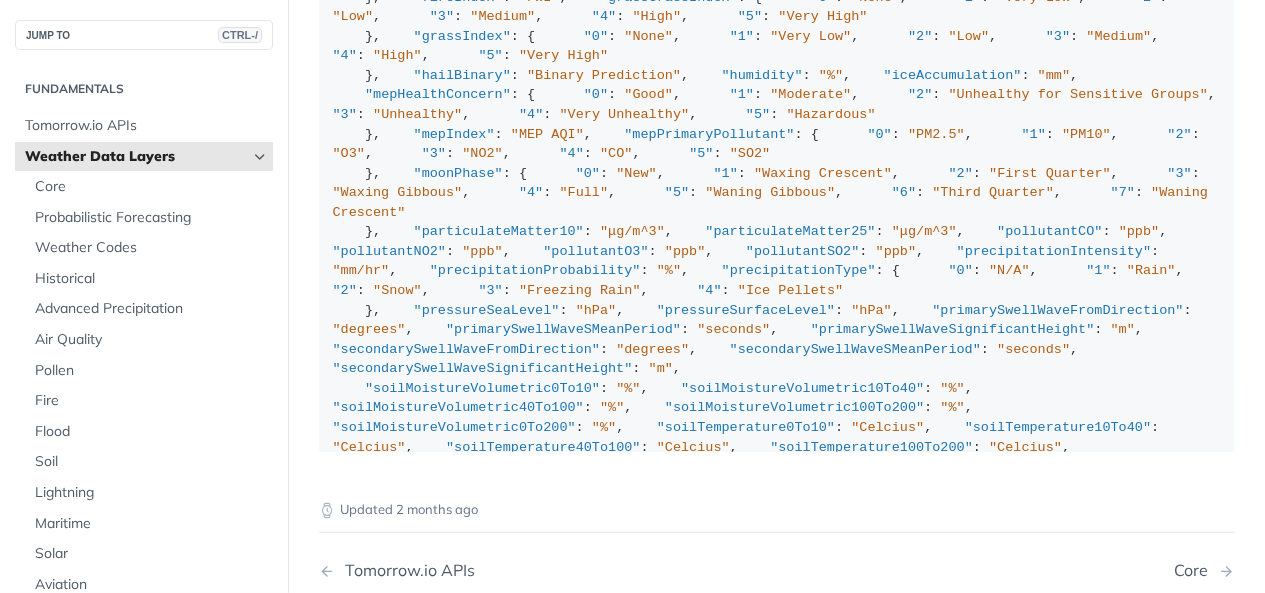 scroll, scrollTop: 0, scrollLeft: 0, axis: both 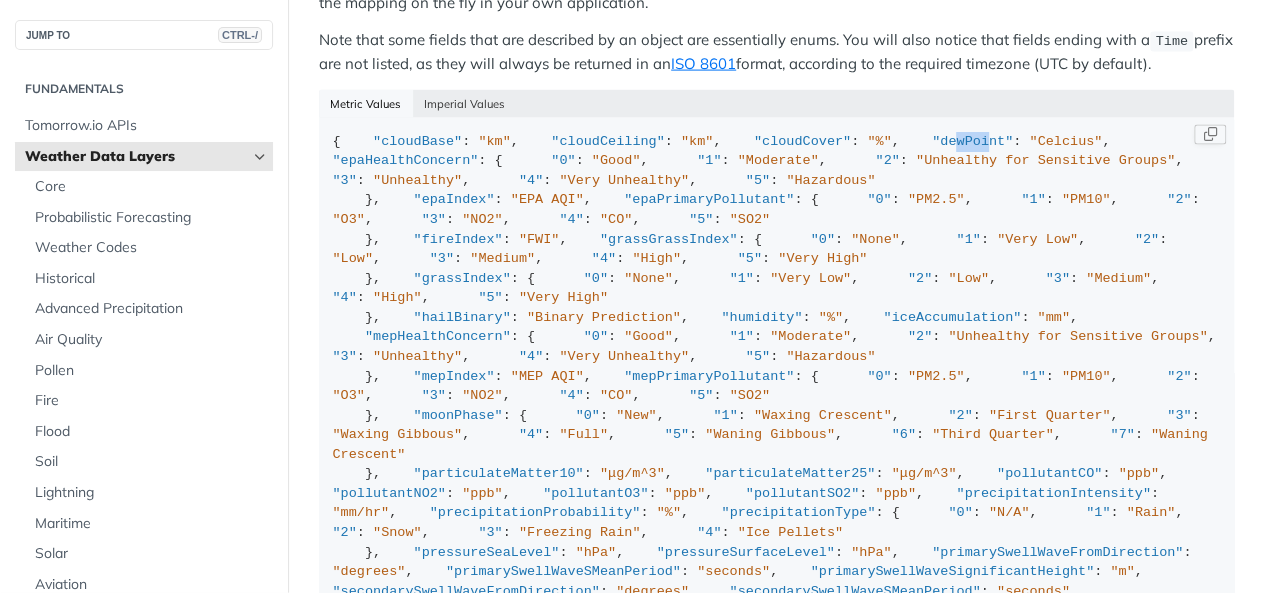 drag, startPoint x: 384, startPoint y: 197, endPoint x: 421, endPoint y: 197, distance: 37 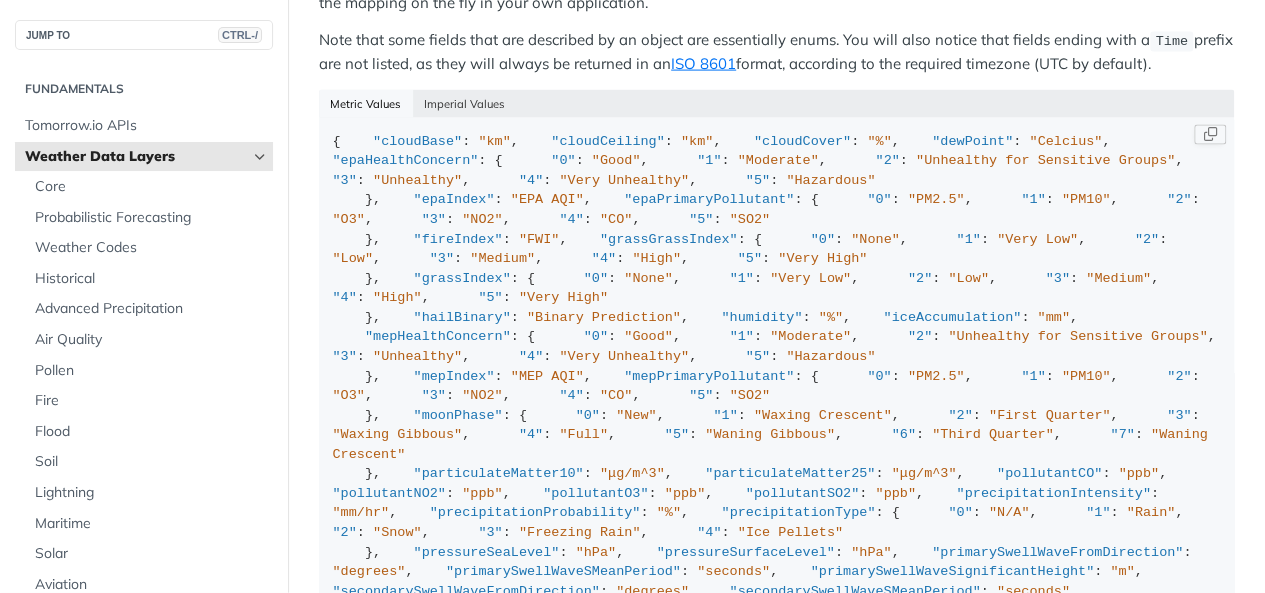 click on "{
"cloudBase" :   "km" ,
"cloudCeiling" :   "km" ,
"cloudCover" :   "%" ,
"dewPoint" :   "Celcius" ,
"epaHealthConcern" :   {
"0" :   "Good" ,
"1" :   "Moderate" ,
"2" :   "Unhealthy for Sensitive Groups" ,
"3" :   "Unhealthy" ,
"4" :   "Very Unhealthy" ,
"5" :   "Hazardous"
},
"epaIndex" :   "EPA AQI" ,
"epaPrimaryPollutant" :   {
"0" :   "PM2.5" ,
"1" :   "PM10" ,
"2" :   "O3" ,
"3" :   "NO2" ,
"4" :   "CO" ,
"5" :   "SO2"
},
"fireIndex" :   "FWI" ,
"grassGrassIndex" :   {
"0" :   "None" ,
"1" :   "Very Low" ,
"2" :   "Low" ,
"3" :   "Medium" ,
"4" :   "High" ,
"5" :   "Very High"
},
"grassIndex" :   {
"0" :   "None" ,
"1" :   "Very Low" ,
"2" :   "Low" ,
"3" :   "Medium" ,
"4" :   "High" ,
"5" :   "Very High"
},
"hailBinary"" at bounding box center (777, 2117) 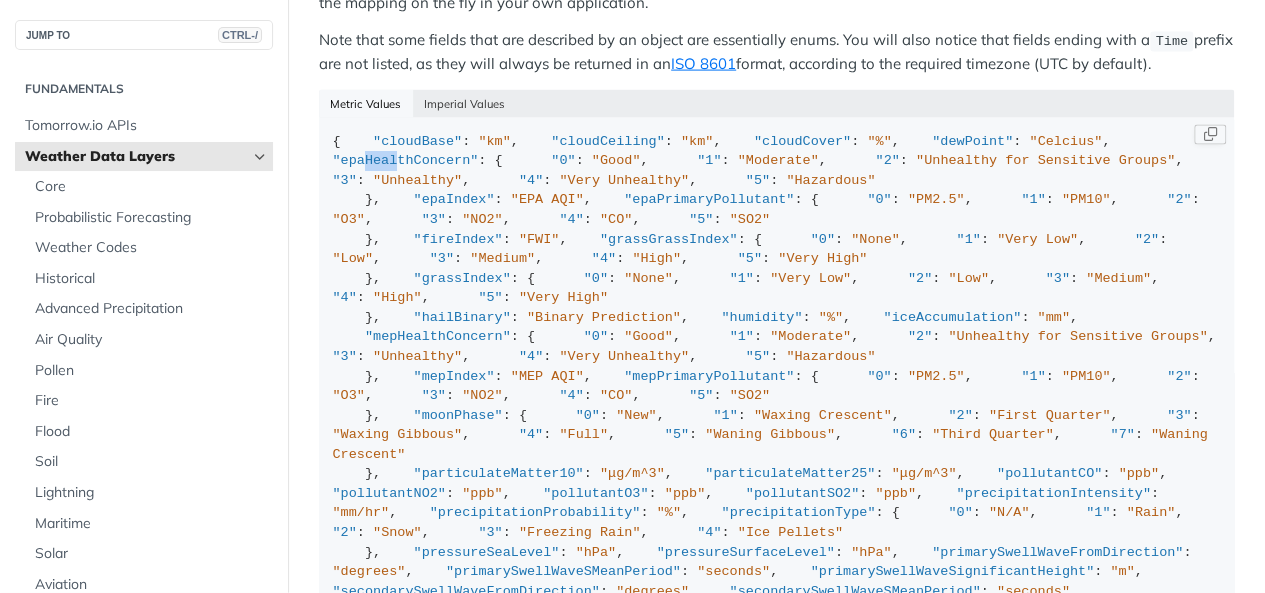 drag, startPoint x: 392, startPoint y: 226, endPoint x: 468, endPoint y: 223, distance: 76.05919 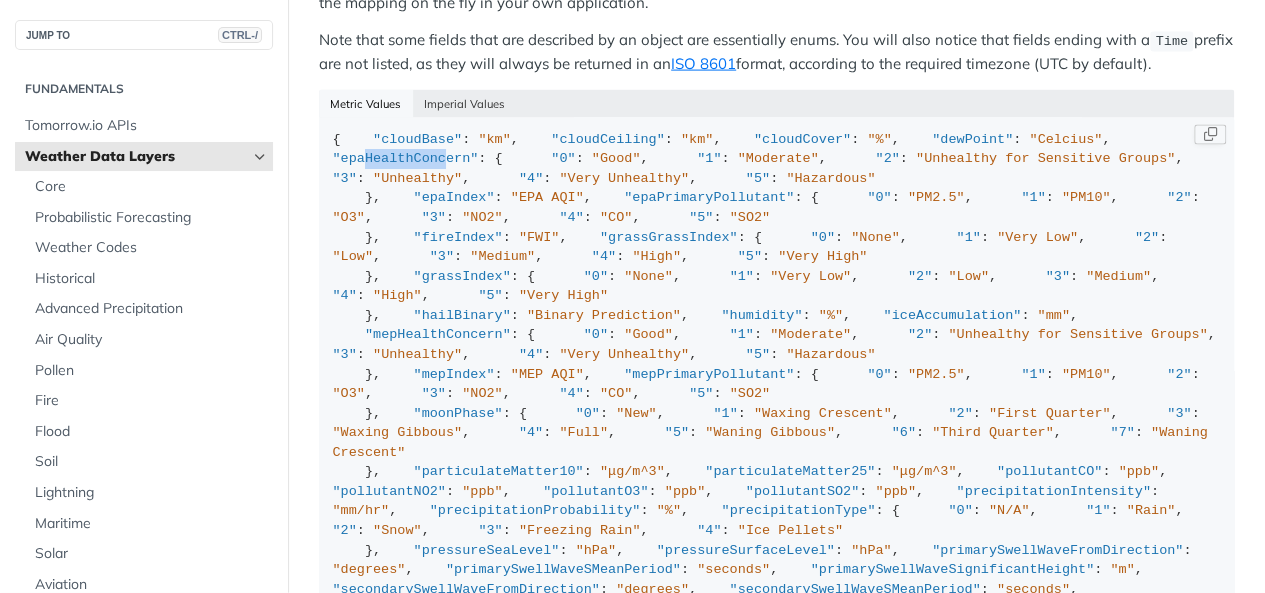 scroll, scrollTop: 0, scrollLeft: 0, axis: both 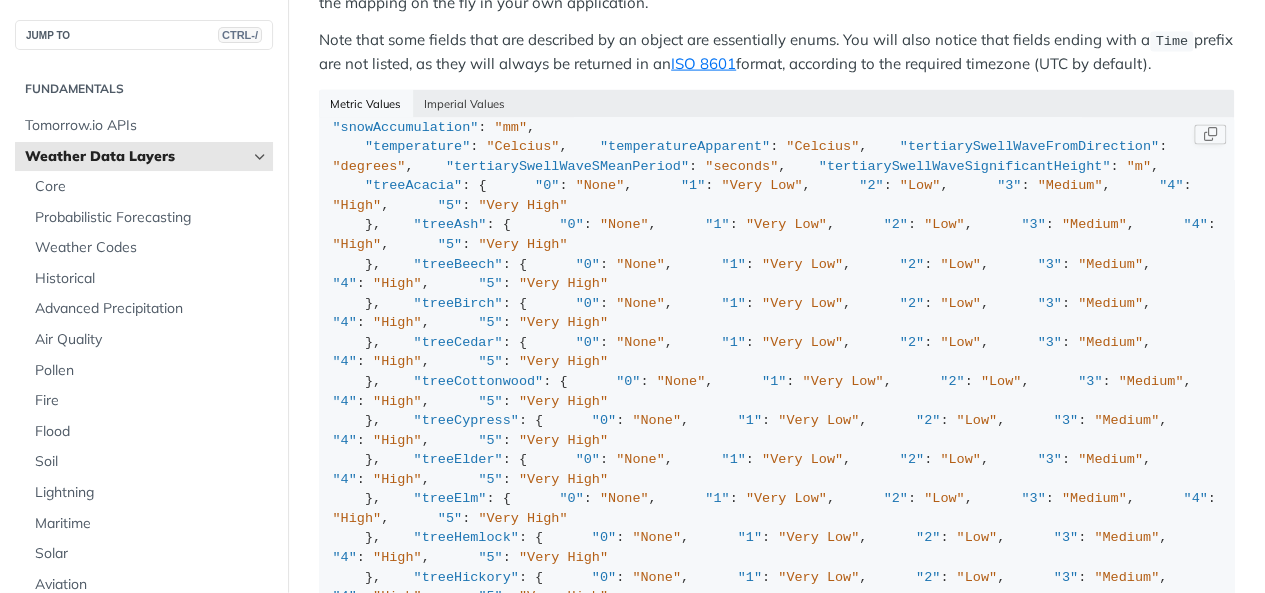 drag, startPoint x: 402, startPoint y: 301, endPoint x: 456, endPoint y: 302, distance: 54.00926 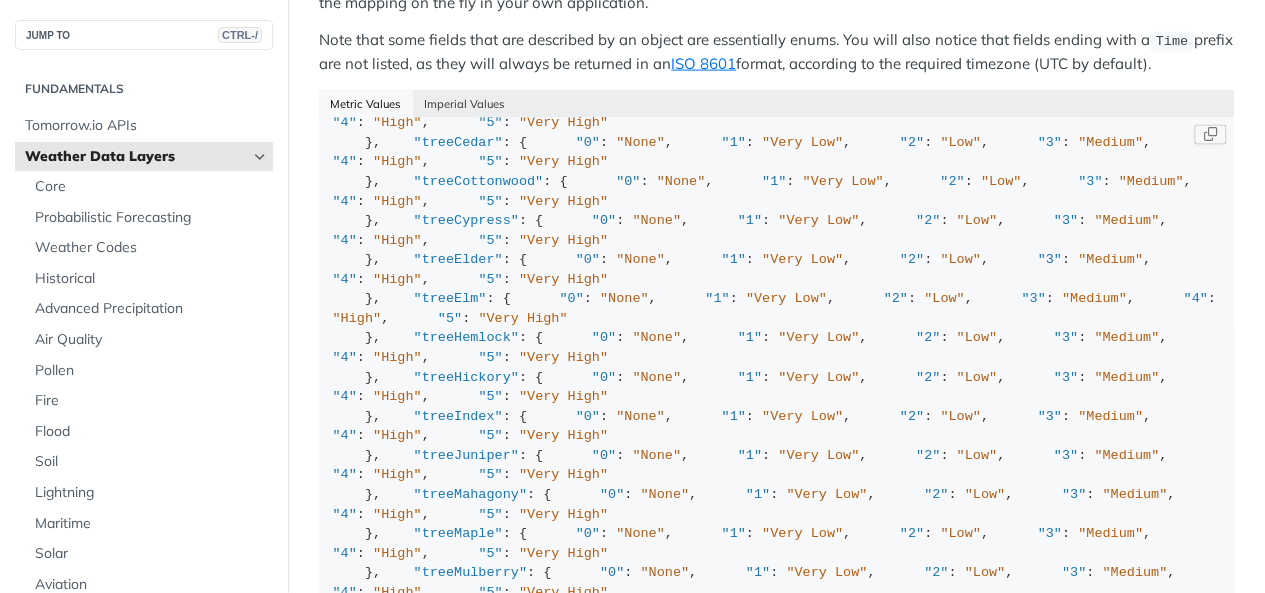 scroll, scrollTop: 900, scrollLeft: 0, axis: vertical 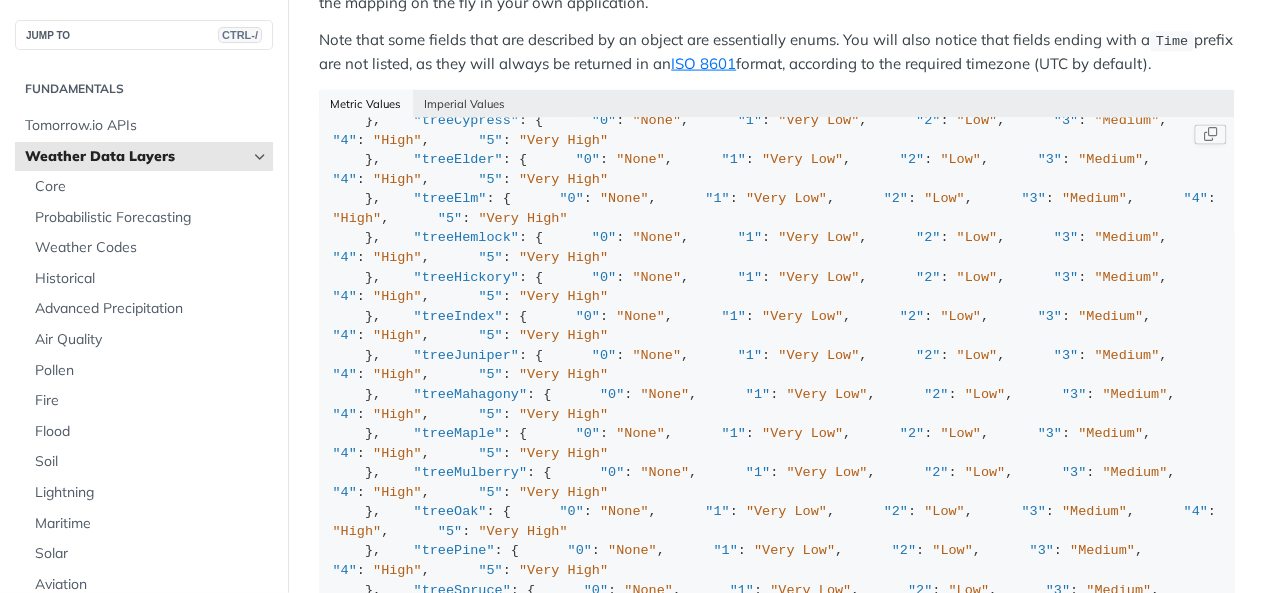drag, startPoint x: 382, startPoint y: 218, endPoint x: 495, endPoint y: 215, distance: 113.03982 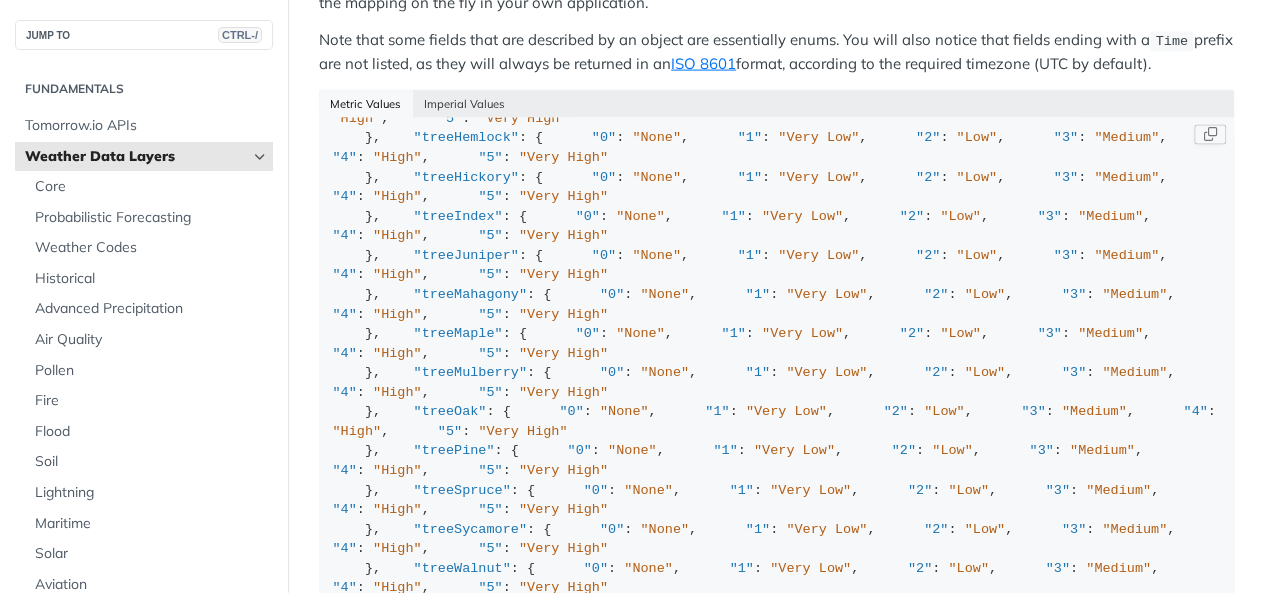 scroll, scrollTop: 1100, scrollLeft: 0, axis: vertical 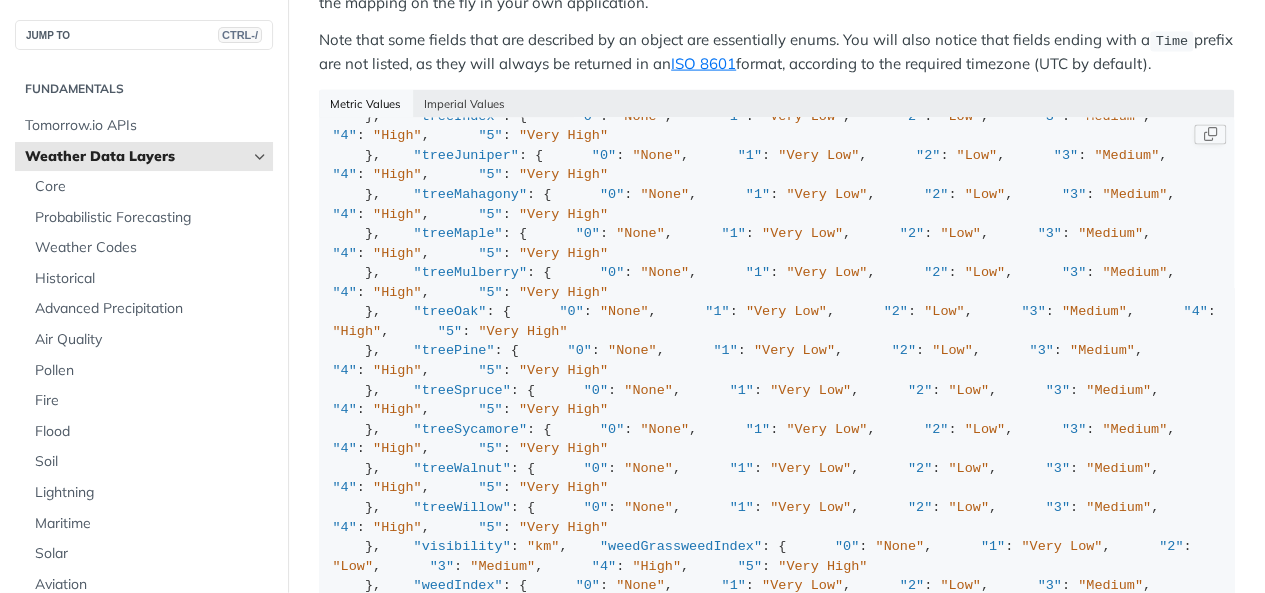drag, startPoint x: 387, startPoint y: 175, endPoint x: 436, endPoint y: 174, distance: 49.010204 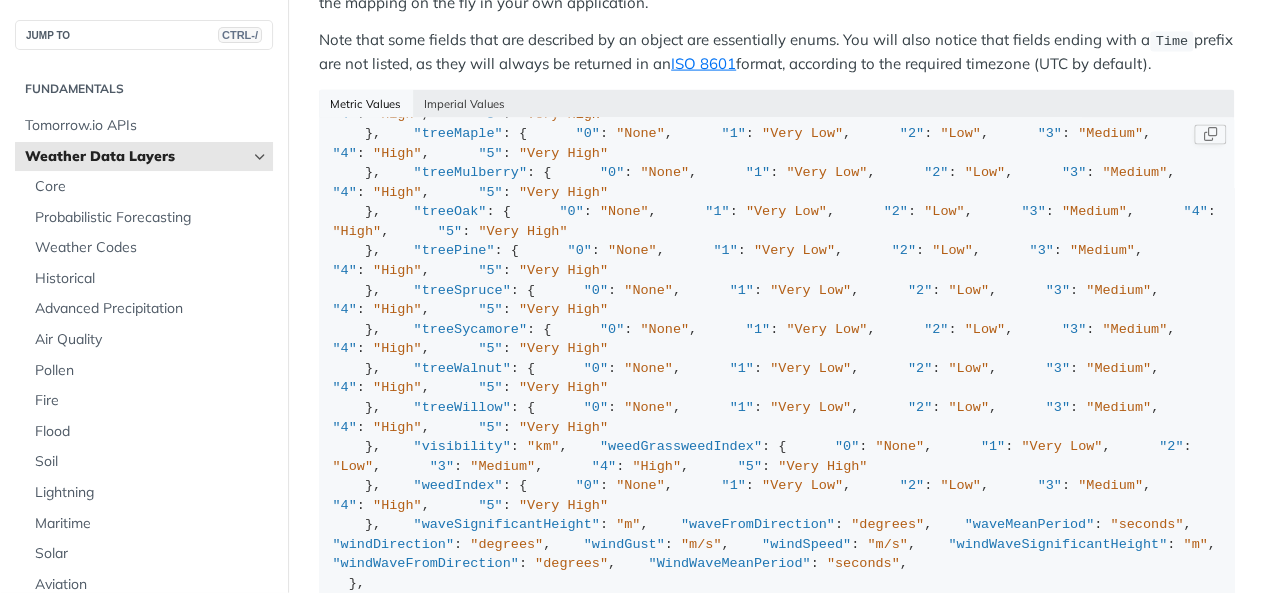 scroll, scrollTop: 1300, scrollLeft: 0, axis: vertical 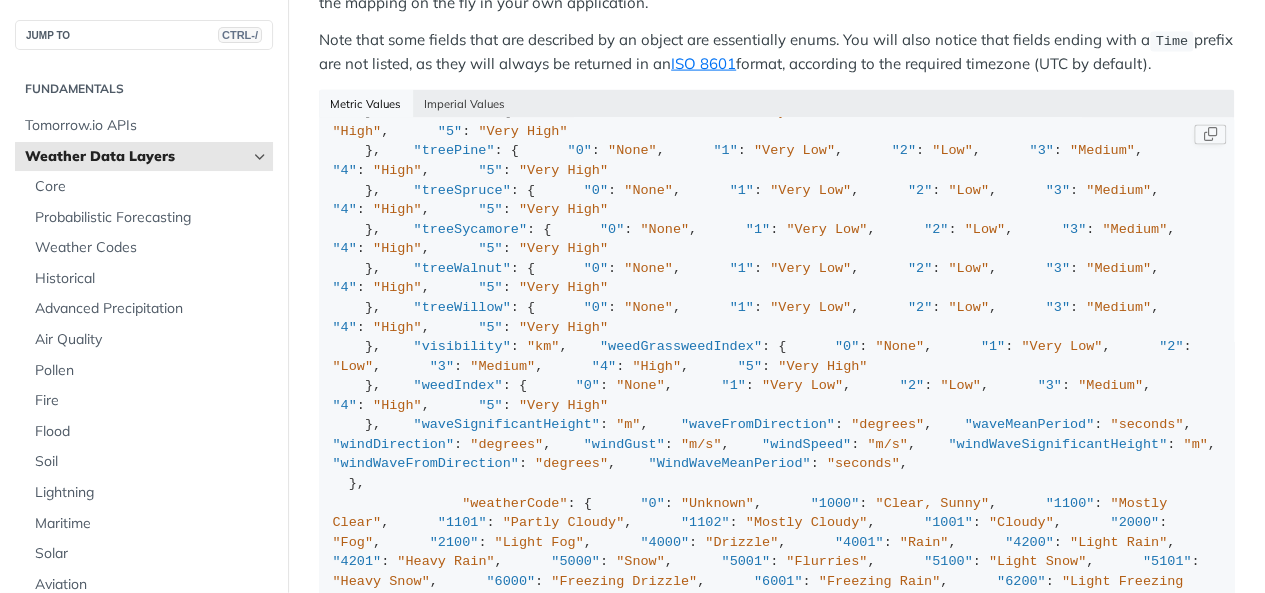 drag, startPoint x: 410, startPoint y: 173, endPoint x: 482, endPoint y: 174, distance: 72.00694 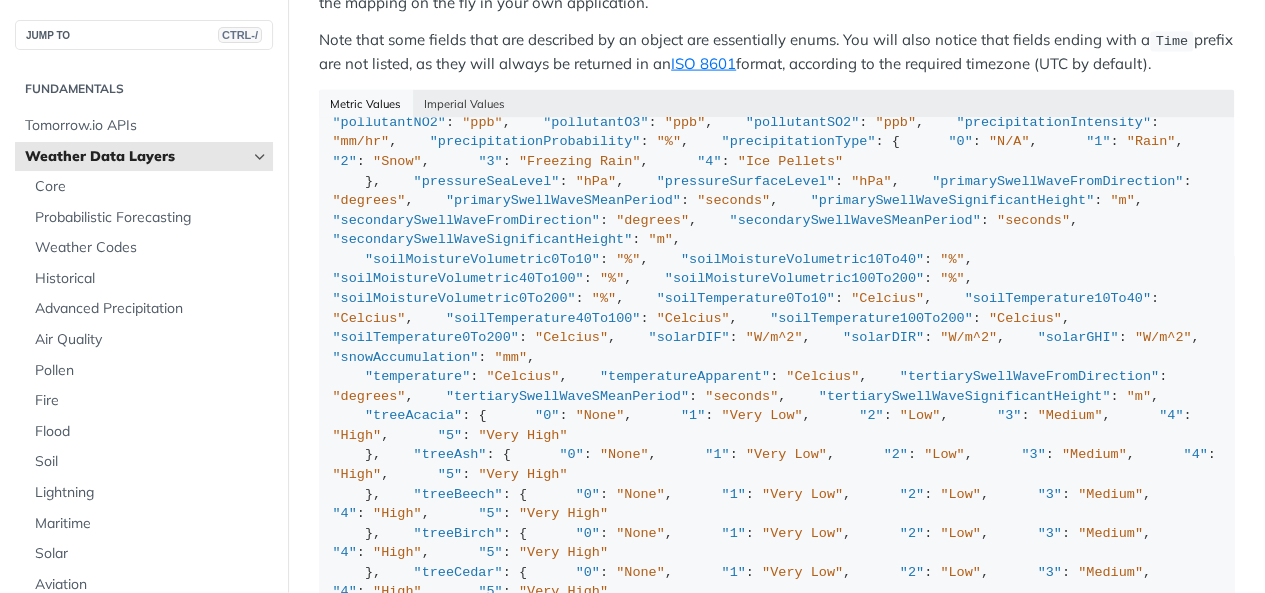 scroll, scrollTop: 0, scrollLeft: 0, axis: both 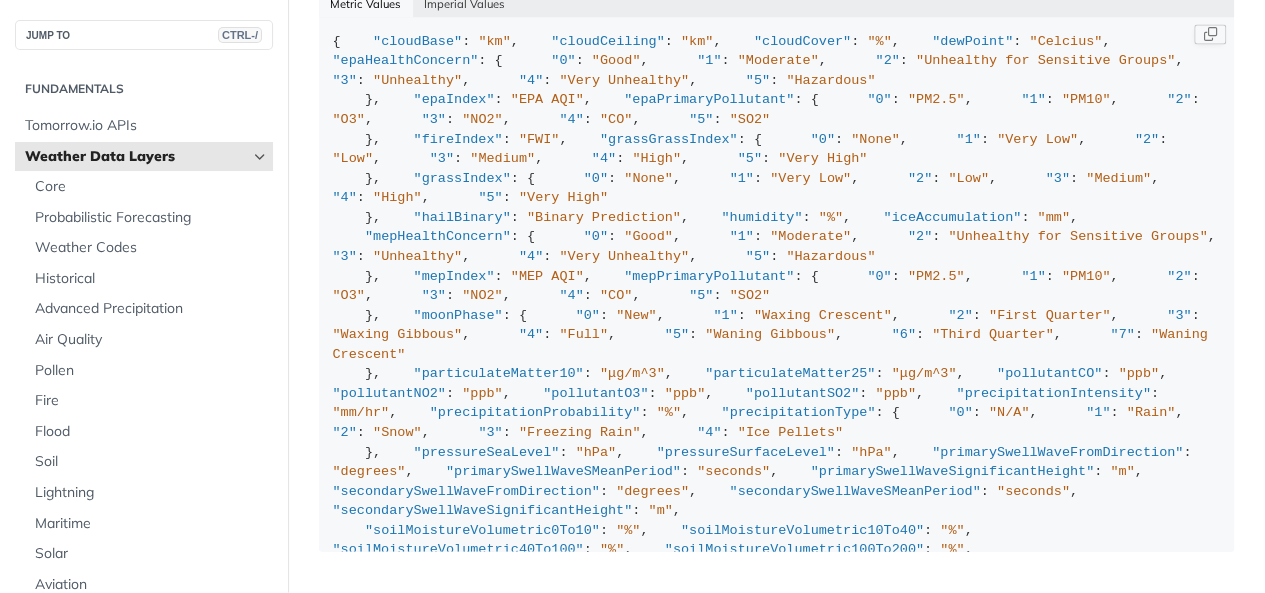 click on "{
"cloudBase" :   "km" ,
"cloudCeiling" :   "km" ,
"cloudCover" :   "%" ,
"dewPoint" :   "Celcius" ,
"epaHealthConcern" :   {
"0" :   "Good" ,
"1" :   "Moderate" ,
"2" :   "Unhealthy for Sensitive Groups" ,
"3" :   "Unhealthy" ,
"4" :   "Very Unhealthy" ,
"5" :   "Hazardous"
},
"epaIndex" :   "EPA AQI" ,
"epaPrimaryPollutant" :   {
"0" :   "PM2.5" ,
"1" :   "PM10" ,
"2" :   "O3" ,
"3" :   "NO2" ,
"4" :   "CO" ,
"5" :   "SO2"
},
"fireIndex" :   "FWI" ,
"grassGrassIndex" :   {
"0" :   "None" ,
"1" :   "Very Low" ,
"2" :   "Low" ,
"3" :   "Medium" ,
"4" :   "High" ,
"5" :   "Very High"
},
"grassIndex" :   {
"0" :   "None" ,
"1" :   "Very Low" ,
"2" :   "Low" ,
"3" :   "Medium" ,
"4" :   "High" ,
"5" :   "Very High"
},
"hailBinary"" at bounding box center [777, 2017] 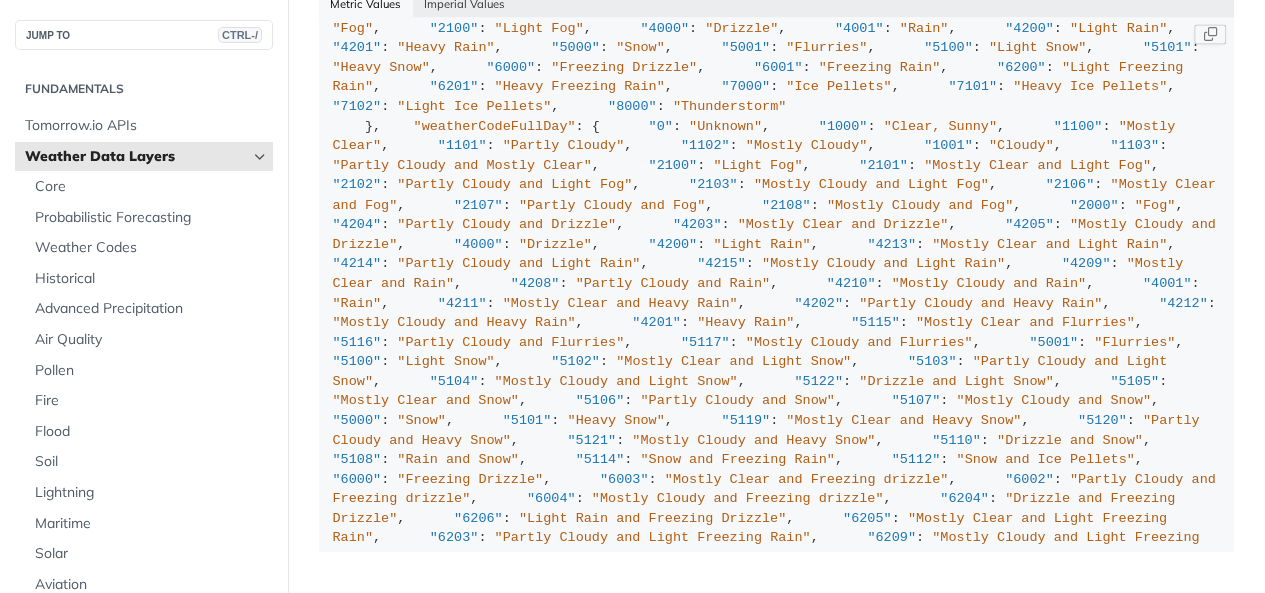 scroll, scrollTop: 1700, scrollLeft: 0, axis: vertical 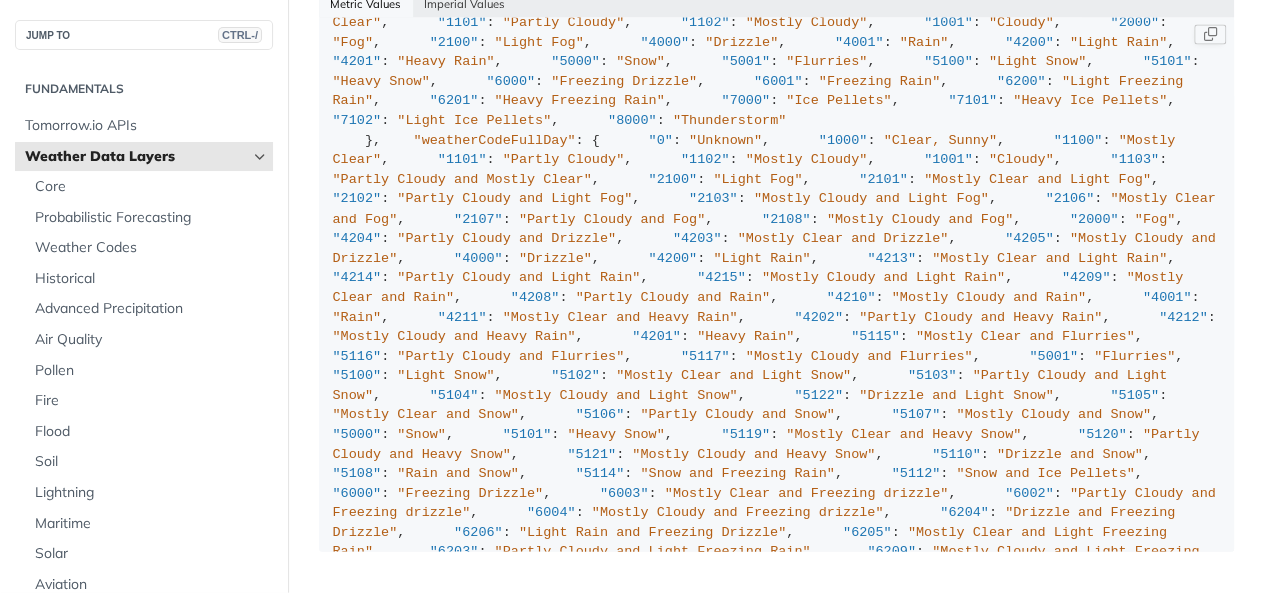 drag, startPoint x: 434, startPoint y: 207, endPoint x: 464, endPoint y: 280, distance: 78.92401 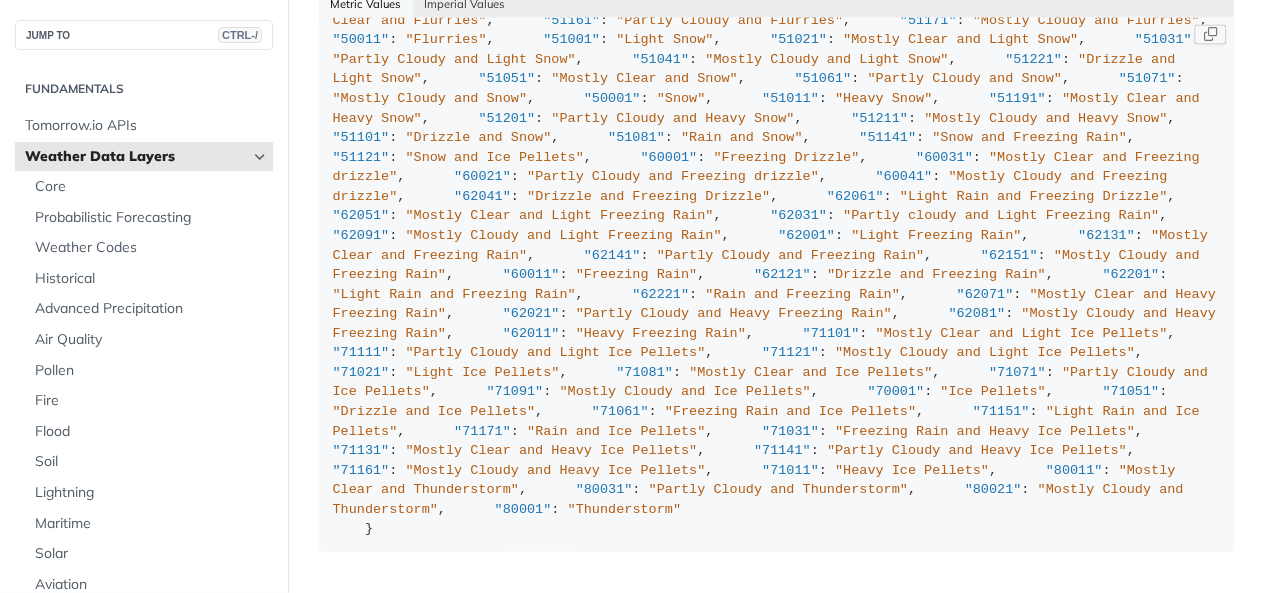 scroll, scrollTop: 11863, scrollLeft: 0, axis: vertical 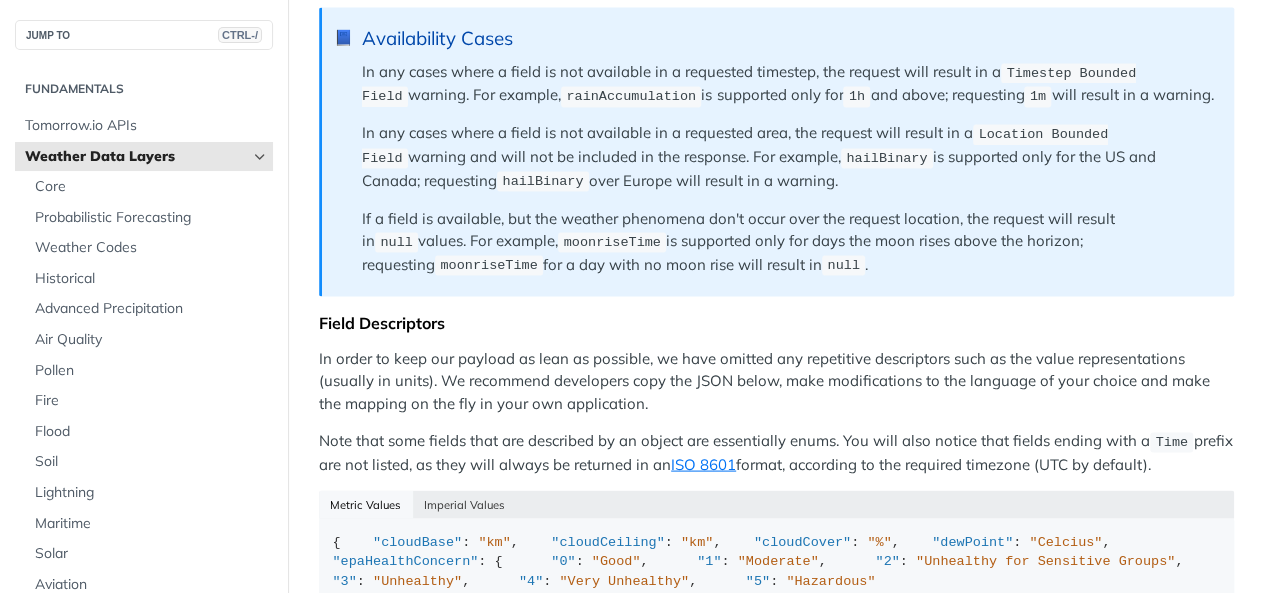 click on "In order to keep our payload as lean as possible, we have omitted any repetitive descriptors such as the value representations (usually in units). We recommend developers copy the JSON below, make modifications to the language of your choice and make the mapping on the fly in your own application." at bounding box center [776, 381] 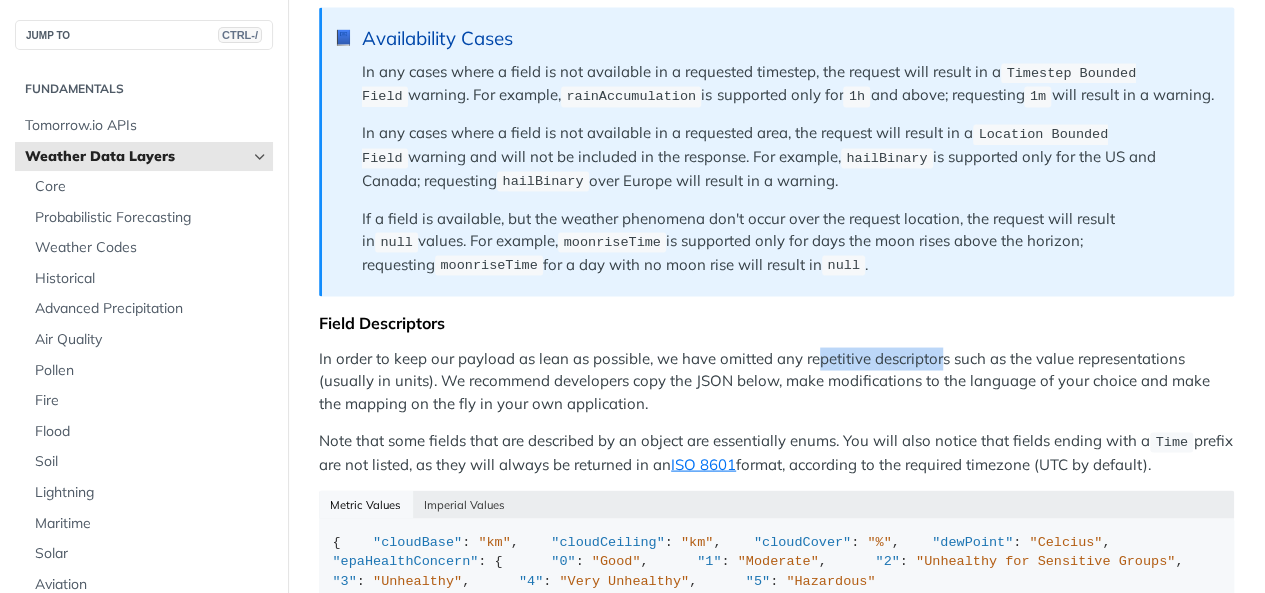 drag, startPoint x: 940, startPoint y: 339, endPoint x: 801, endPoint y: 342, distance: 139.03236 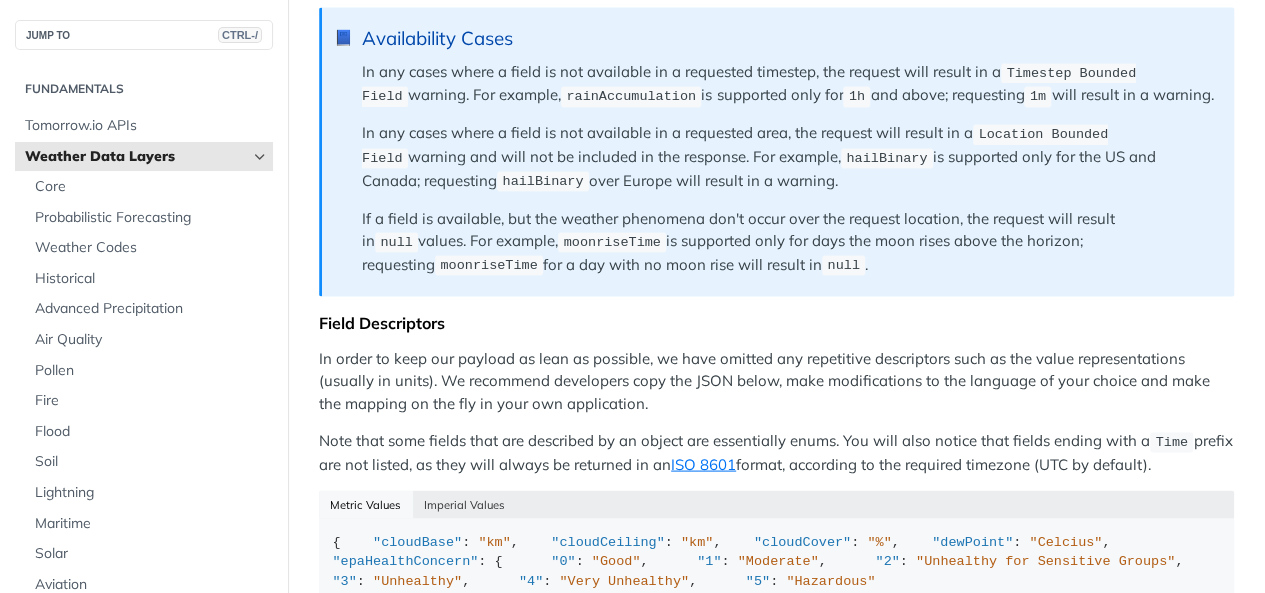 click on "In order to keep our payload as lean as possible, we have omitted any repetitive descriptors such as the value representations (usually in units). We recommend developers copy the JSON below, make modifications to the language of your choice and make the mapping on the fly in your own application." at bounding box center (776, 381) 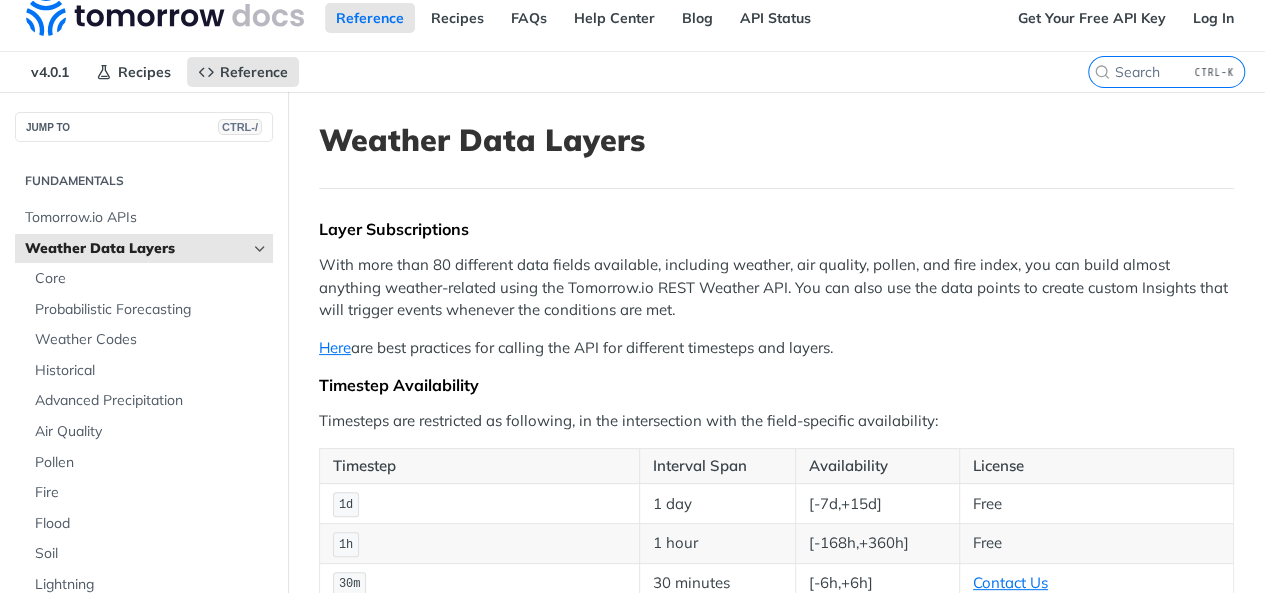 scroll, scrollTop: 0, scrollLeft: 0, axis: both 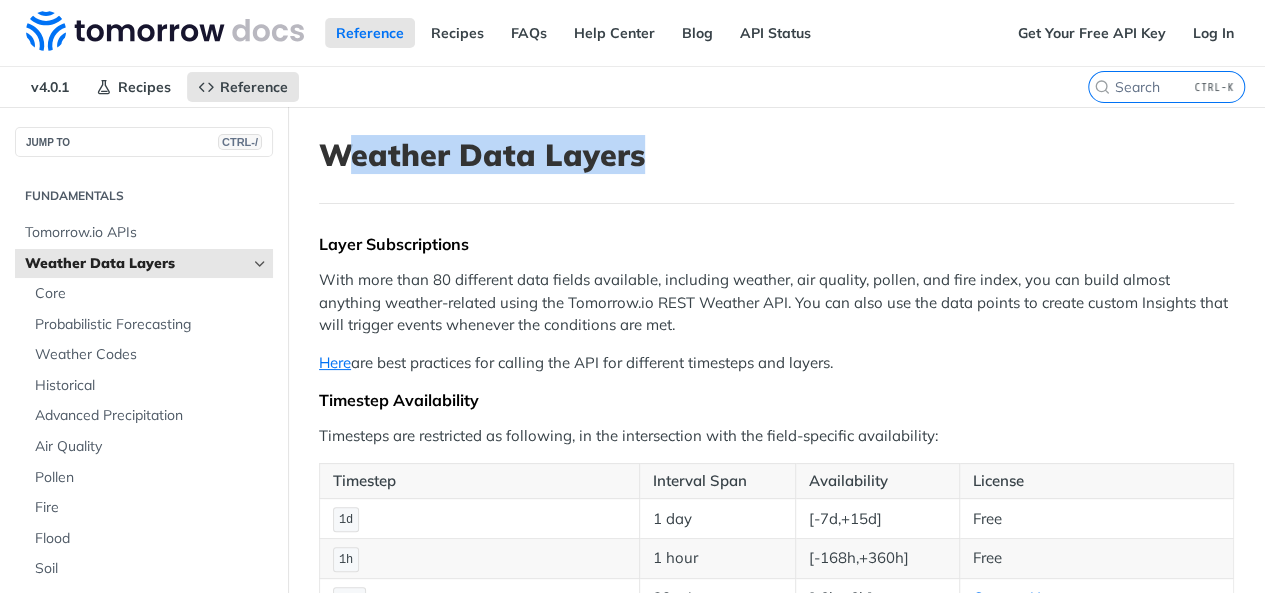 drag, startPoint x: 335, startPoint y: 143, endPoint x: 670, endPoint y: 185, distance: 337.62256 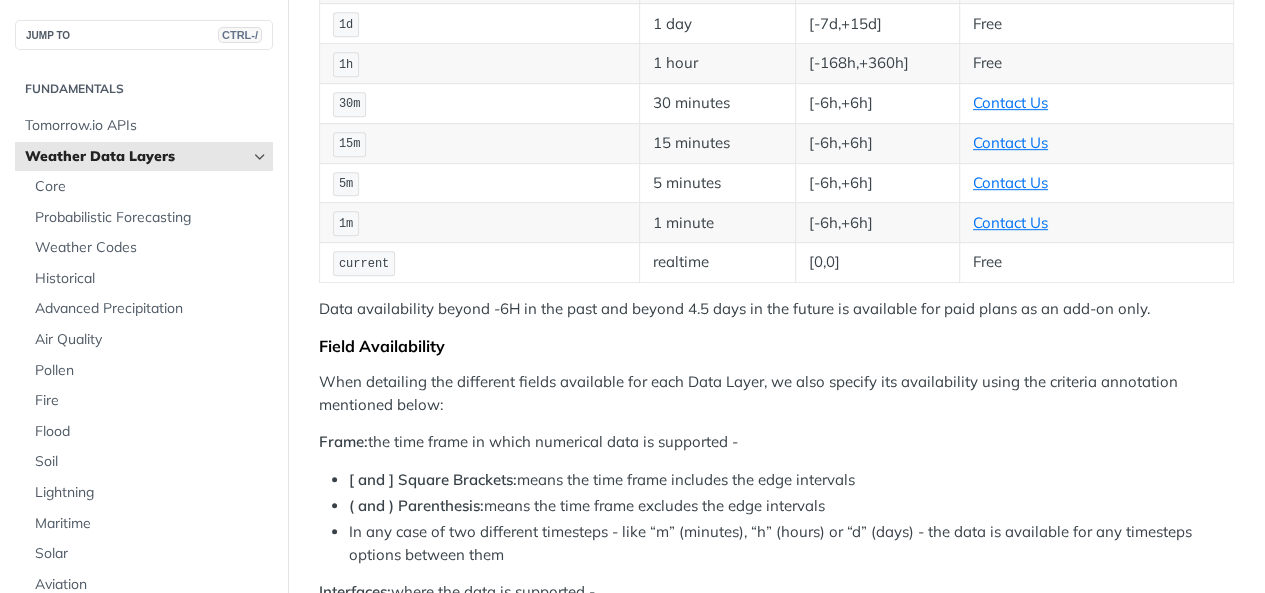 scroll, scrollTop: 600, scrollLeft: 0, axis: vertical 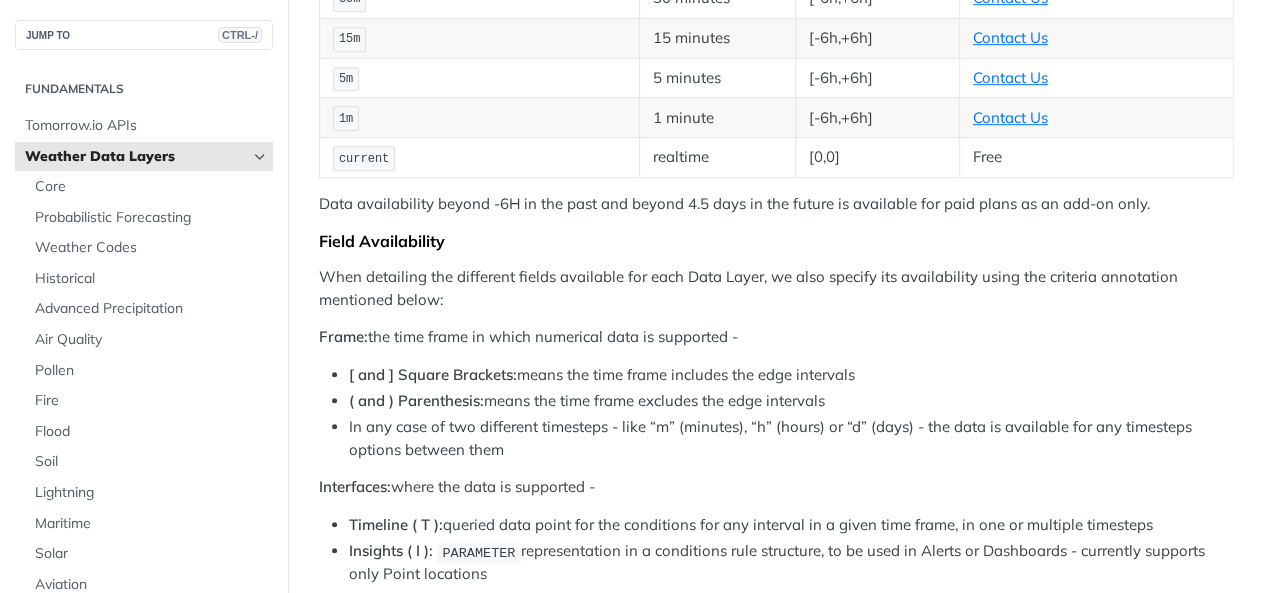 click on "Weather Data Layers Layer Subscriptions
With more than 80 different data fields available, including weather, air quality, pollen, and fire index, you can build almost anything weather-related using the Tomorrow.io REST Weather API. You can also use the data points to create custom Insights that will trigger events whenever the conditions are met.
Here  are best practices for calling the API for different timesteps and  layers.
Timestep Availability
Timesteps are restricted as following, in the intersection with the field-specific availability:
Timestep Interval Span Availability License 1d 1 day [-7d,+15d] Free 1h 1 hour [-168h,+360h] Free 30m 30 minutes [-6h,+6h] Contact Us 15m 15 minutes [-6h,+6h] Contact Us 5m 5 minutes [-6h,+6h] Contact Us 1m 1 minute [-6h,+6h] Contact Us current realtime [0,0] Free
Data availability beyond -6H in the past and beyond 4.5 days in the future is available for paid plans as an add-on only.
Field Availability
Frame:
[ and ] Square Brackets:" at bounding box center [776, 1004] 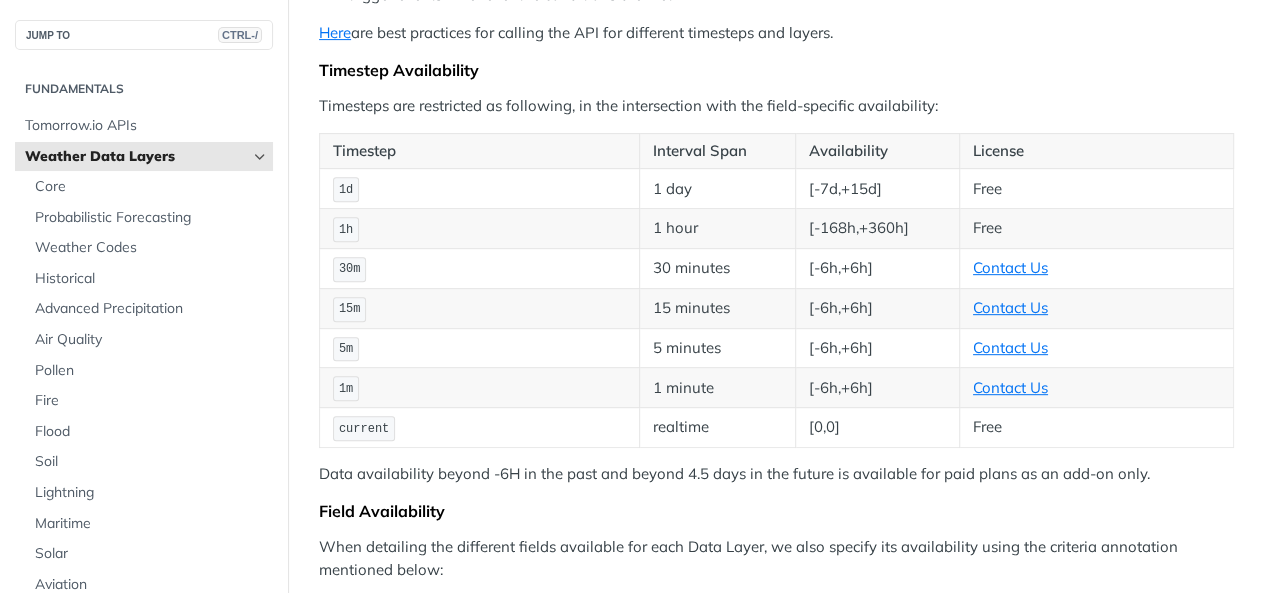 scroll, scrollTop: 300, scrollLeft: 0, axis: vertical 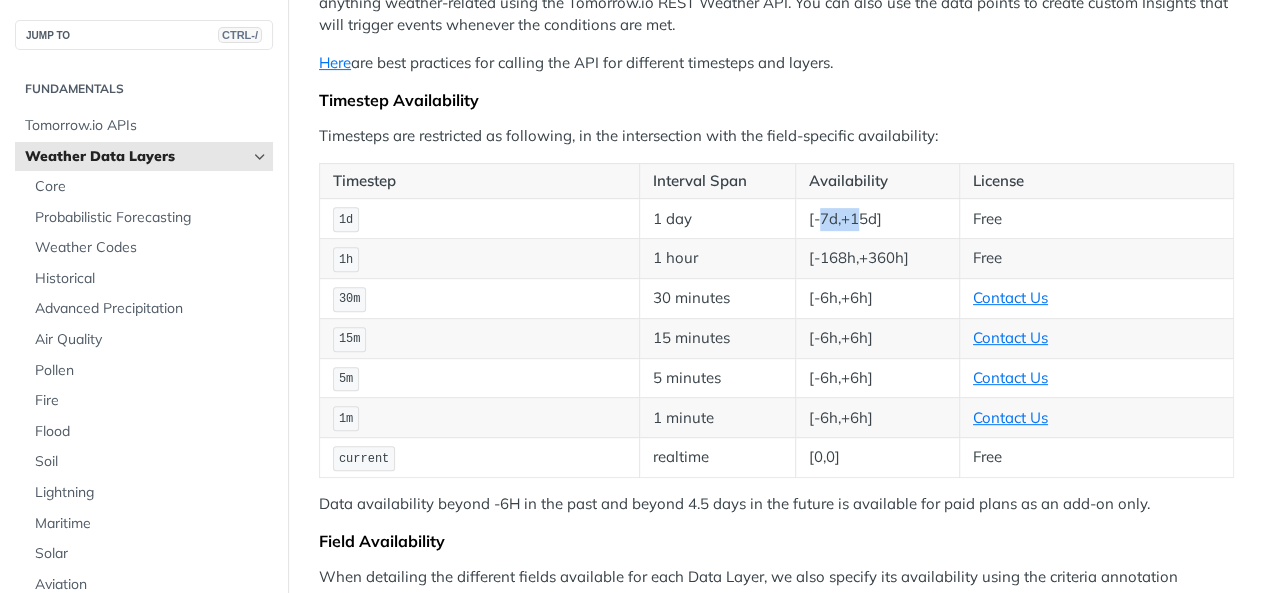 drag, startPoint x: 821, startPoint y: 215, endPoint x: 874, endPoint y: 213, distance: 53.037724 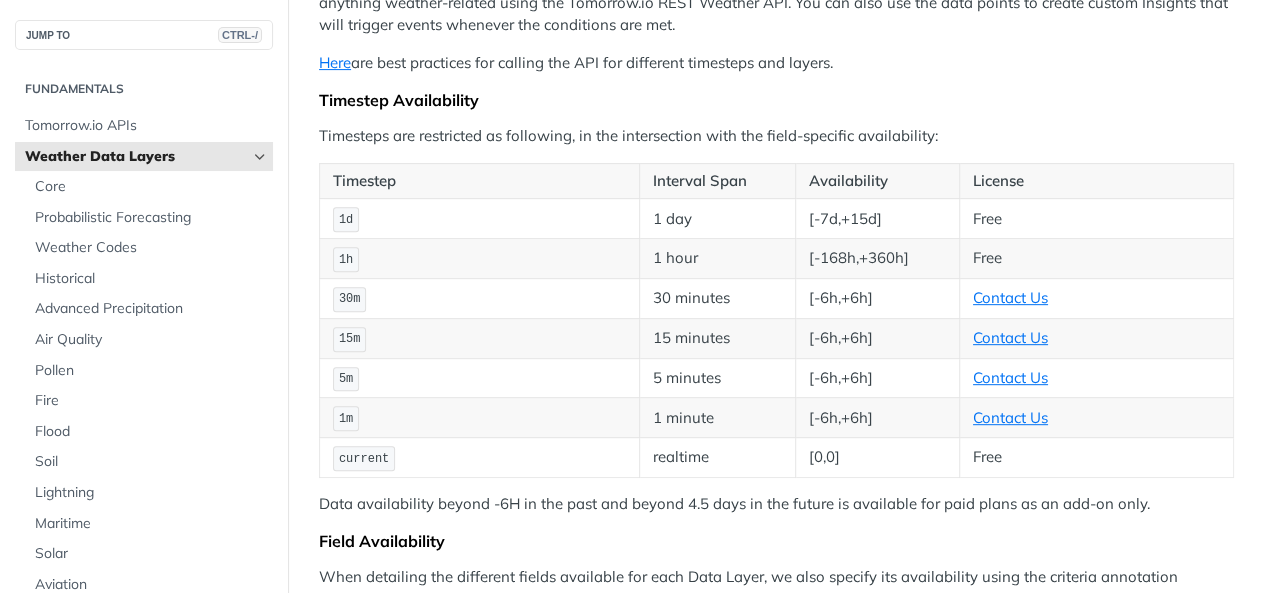 click on "[-7d,+15d]" at bounding box center (877, 219) 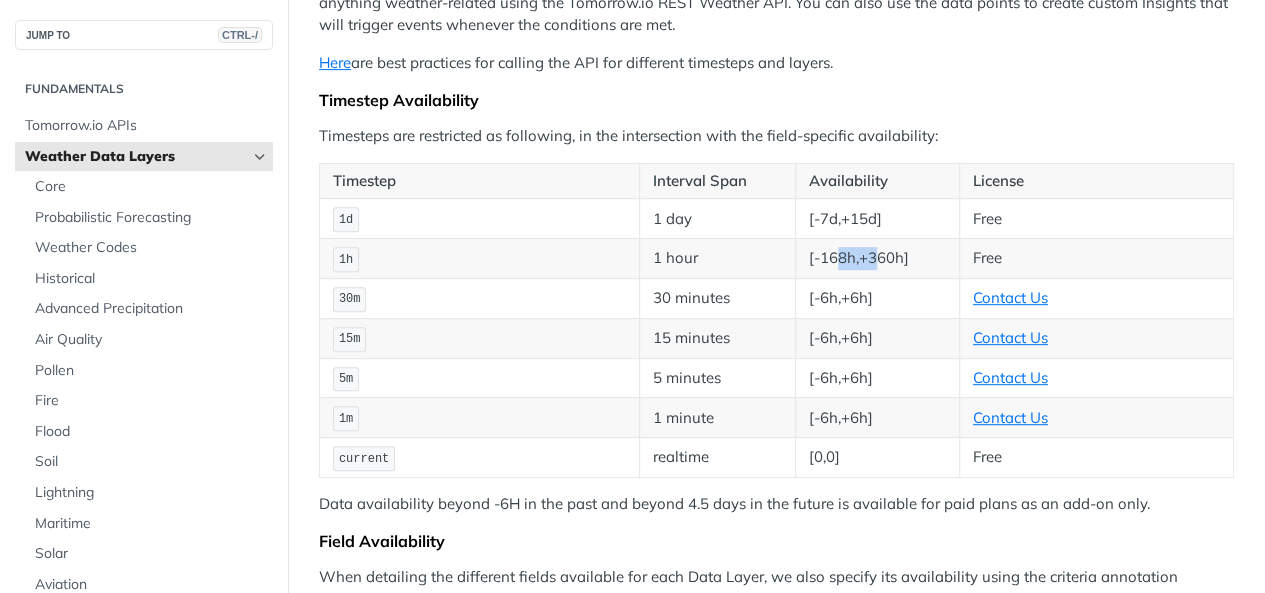 drag, startPoint x: 837, startPoint y: 260, endPoint x: 883, endPoint y: 259, distance: 46.010868 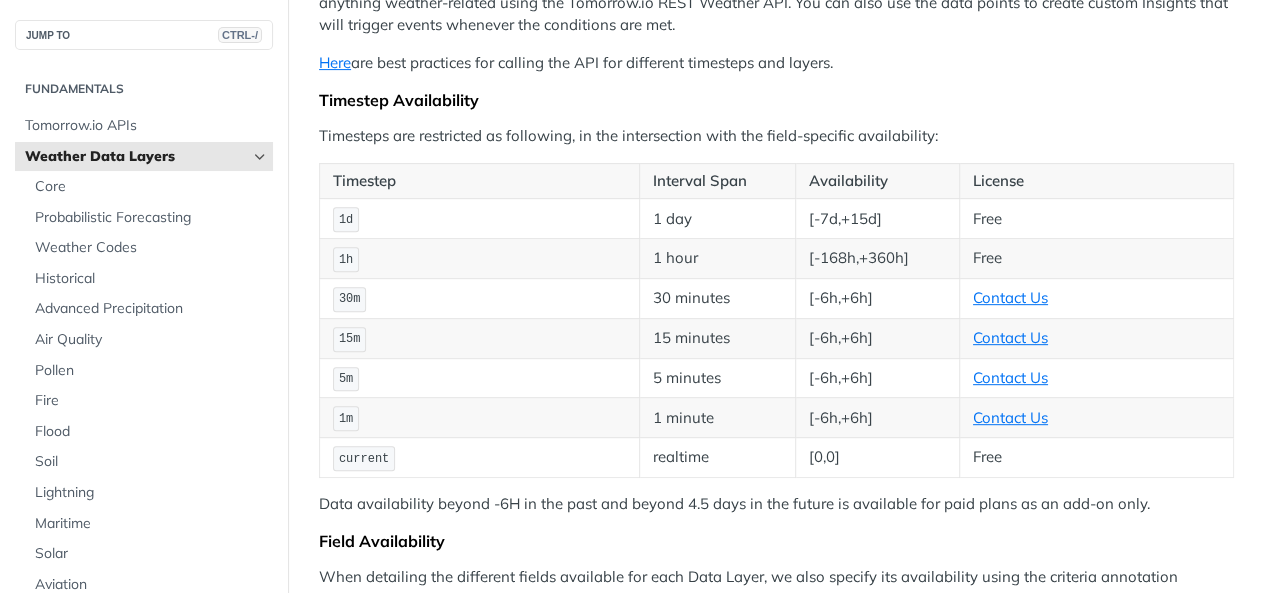click on "[-168h,+360h]" at bounding box center (877, 259) 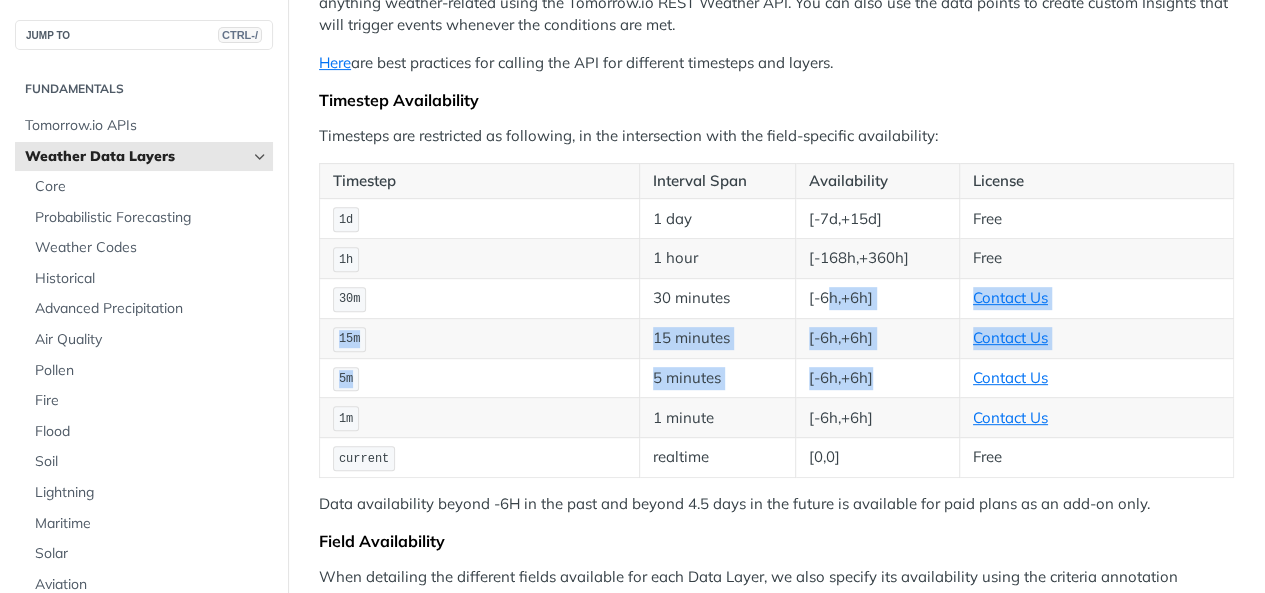 drag, startPoint x: 824, startPoint y: 275, endPoint x: 875, endPoint y: 355, distance: 94.873604 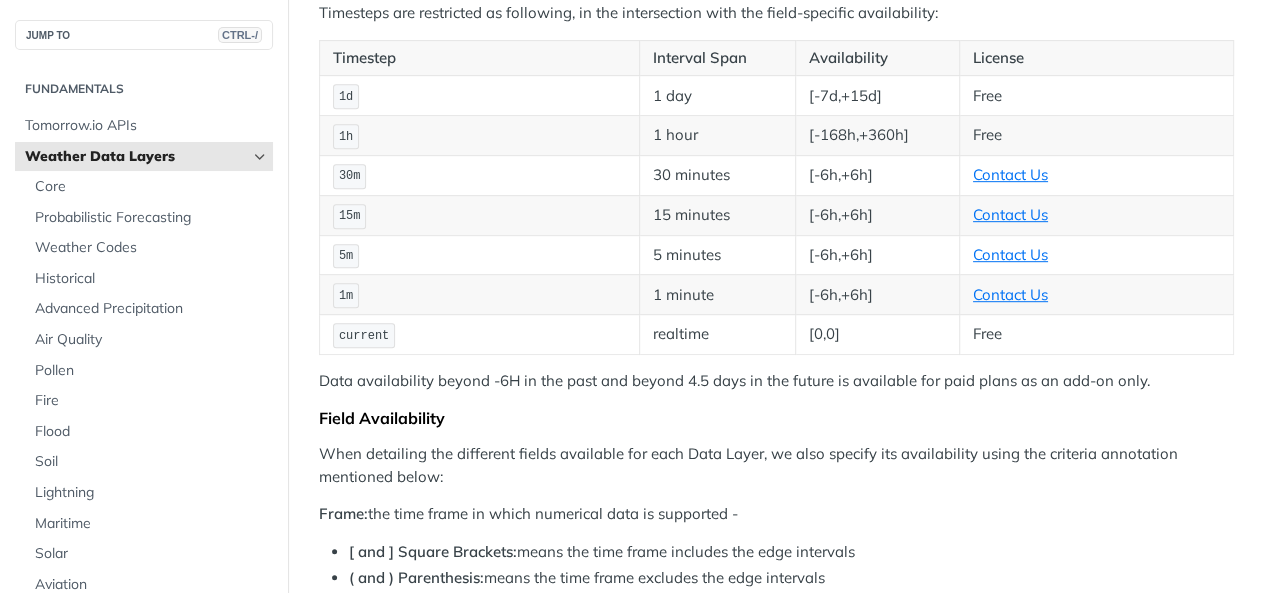 scroll, scrollTop: 0, scrollLeft: 0, axis: both 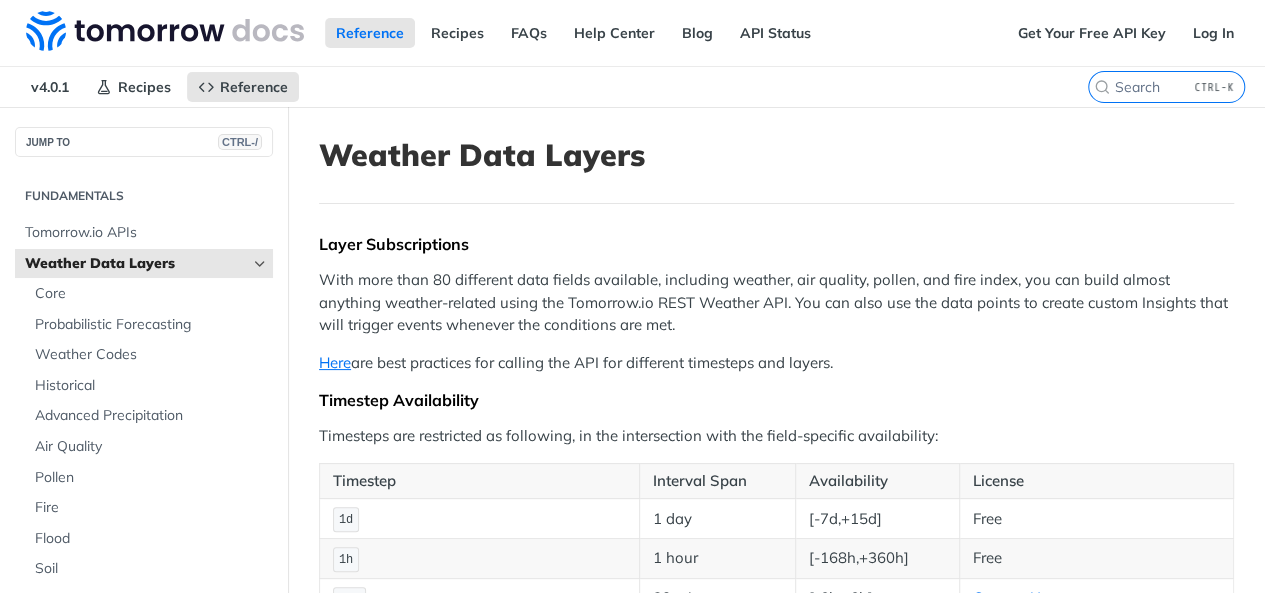 click on "Reference Recipes FAQs Help Center Blog API Status" at bounding box center (503, 33) 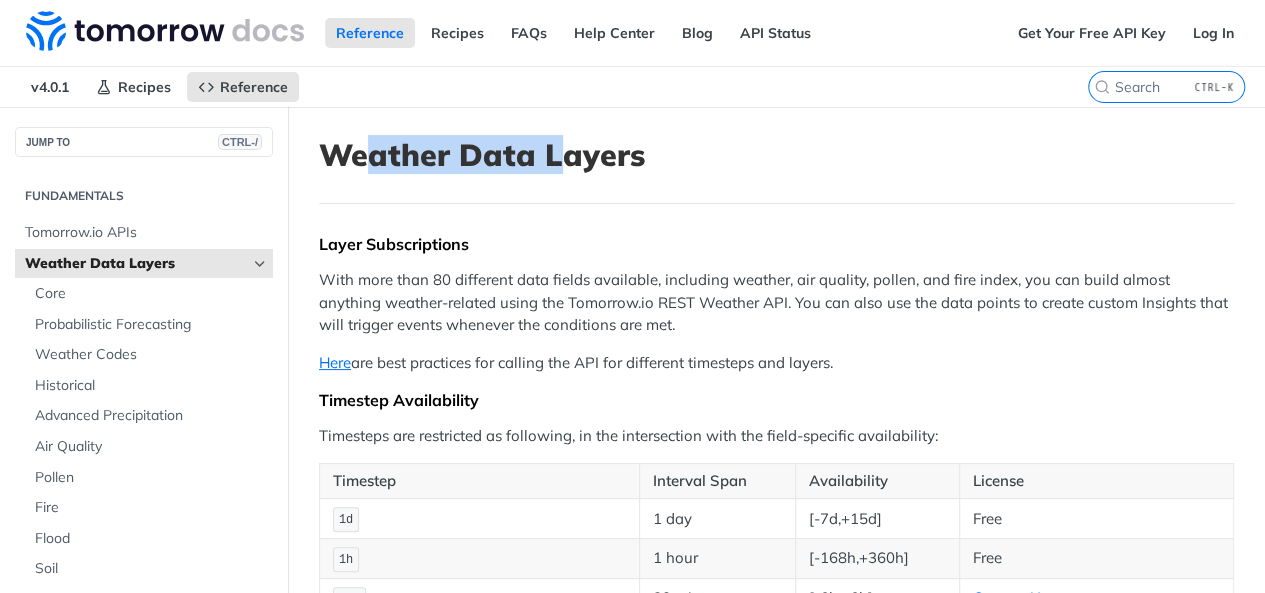 drag, startPoint x: 368, startPoint y: 151, endPoint x: 623, endPoint y: 169, distance: 255.6345 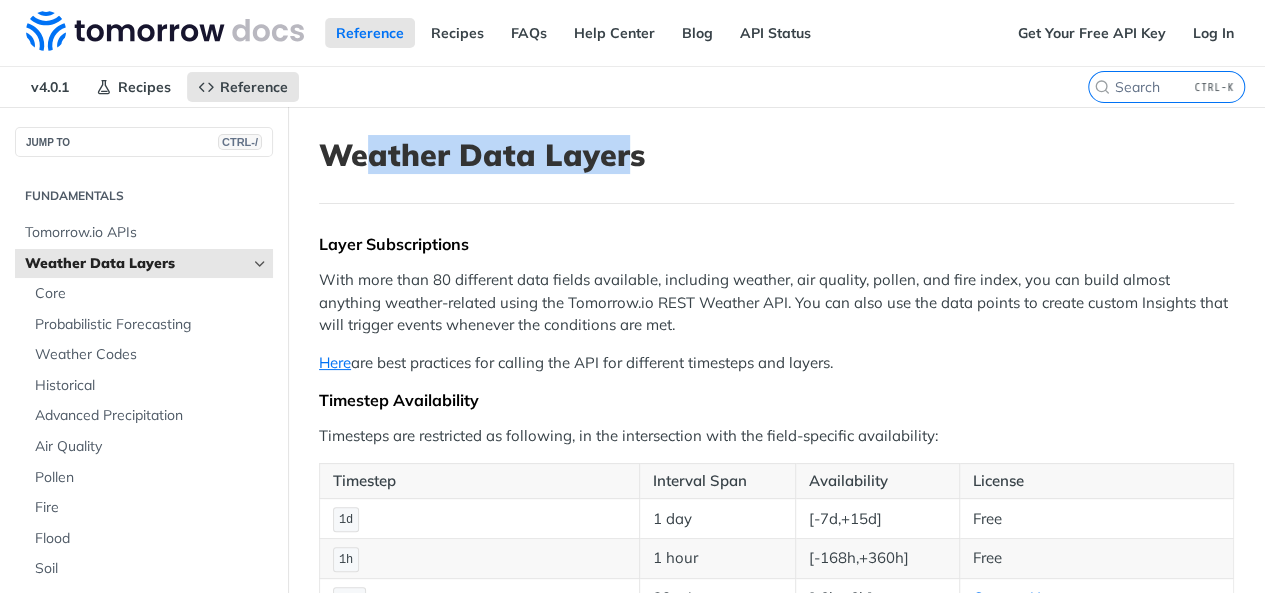 click on "Weather Data Layers" at bounding box center [776, 155] 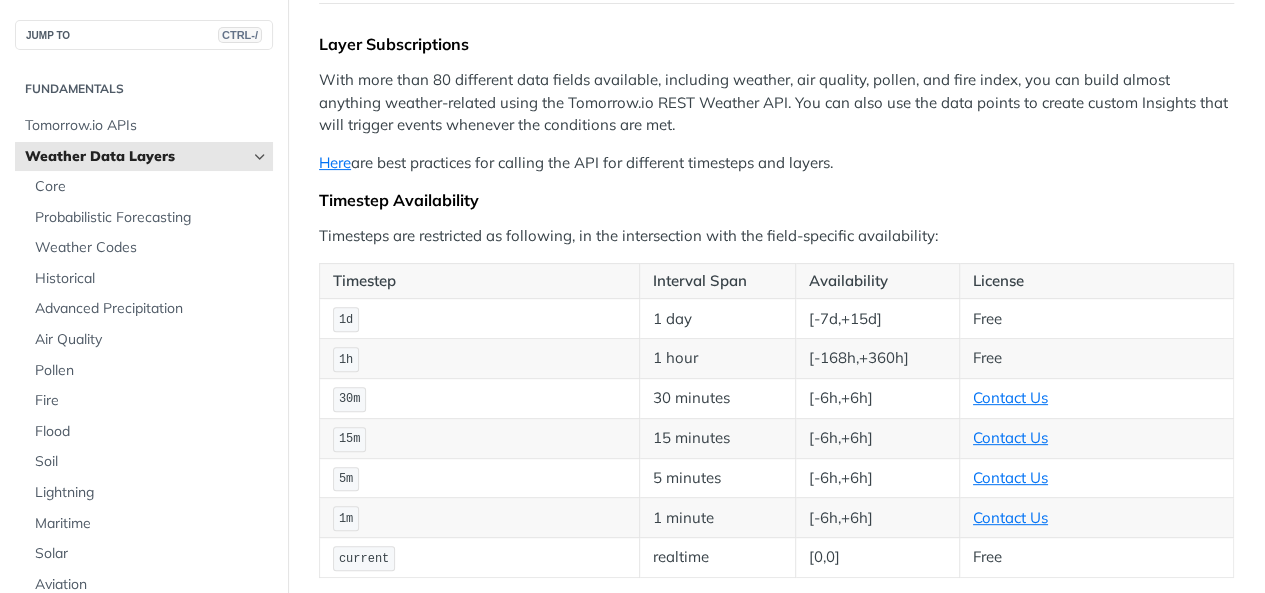 scroll, scrollTop: 0, scrollLeft: 0, axis: both 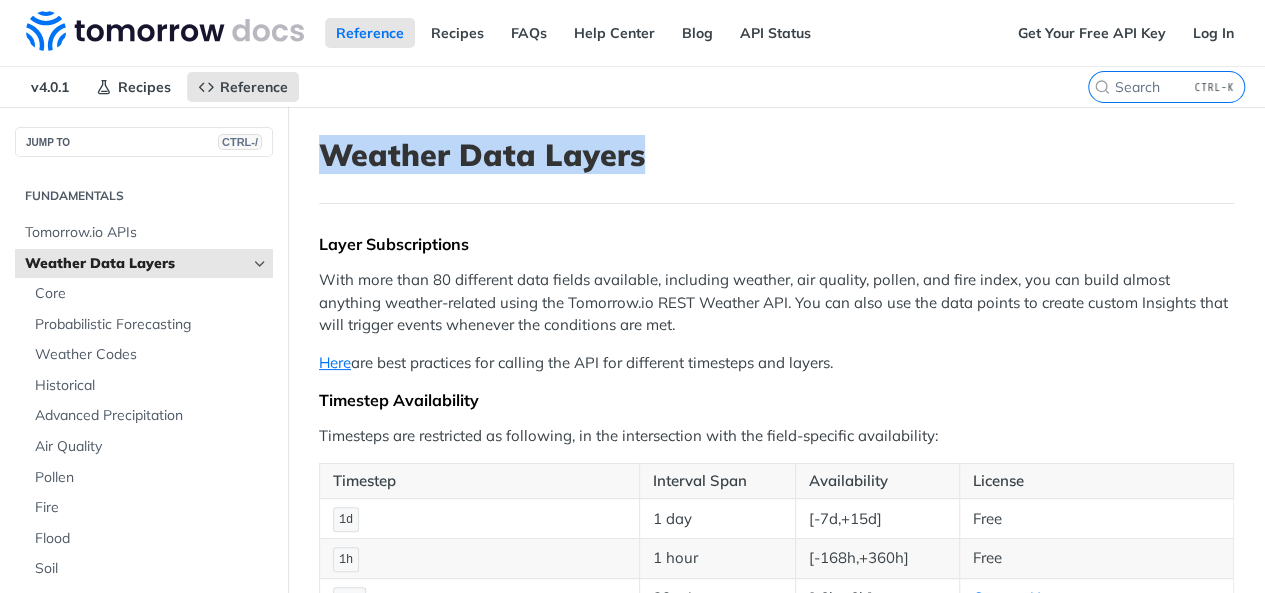 drag, startPoint x: 316, startPoint y: 154, endPoint x: 695, endPoint y: 135, distance: 379.47595 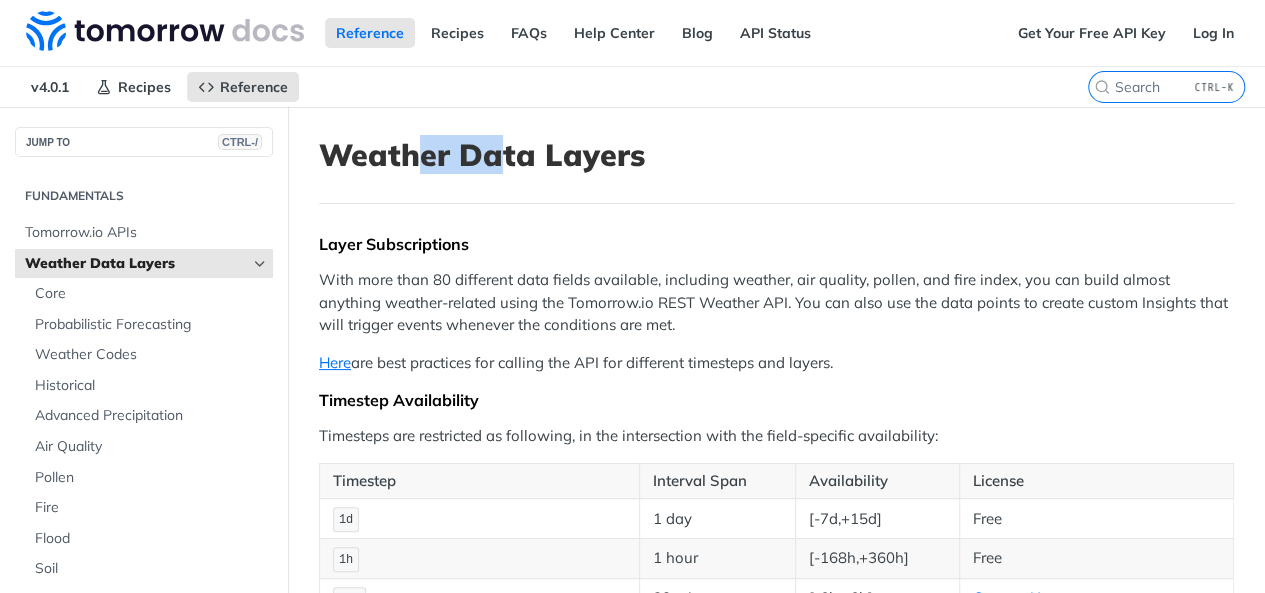 drag, startPoint x: 419, startPoint y: 157, endPoint x: 600, endPoint y: 155, distance: 181.01105 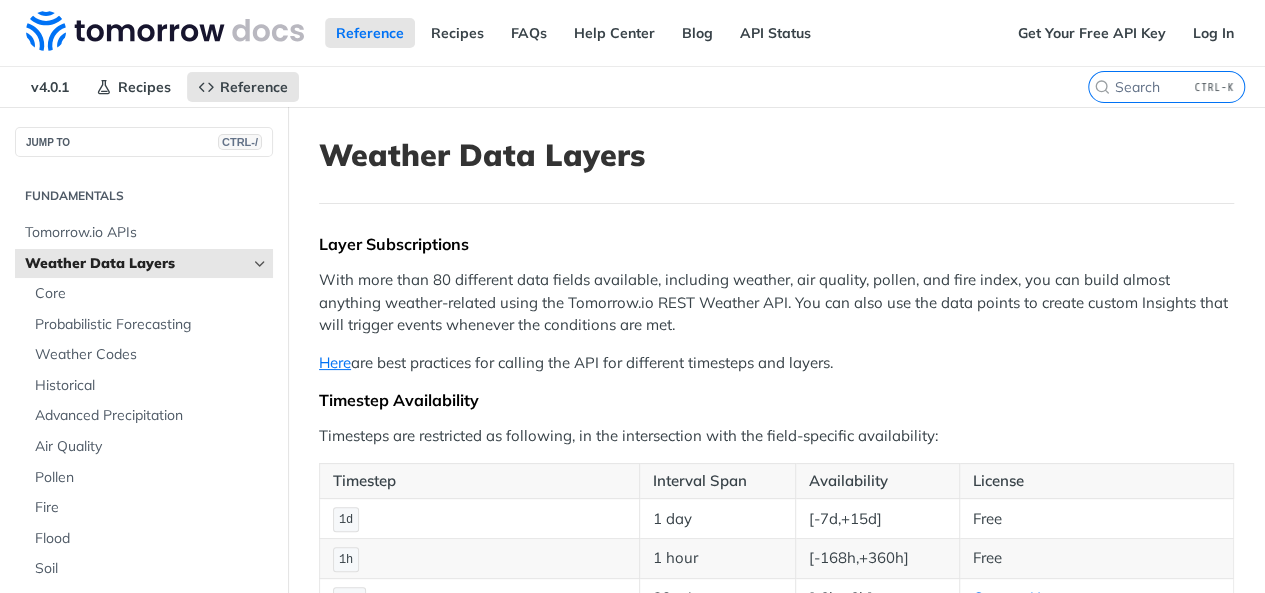 click on "Weather Data Layers" at bounding box center [776, 155] 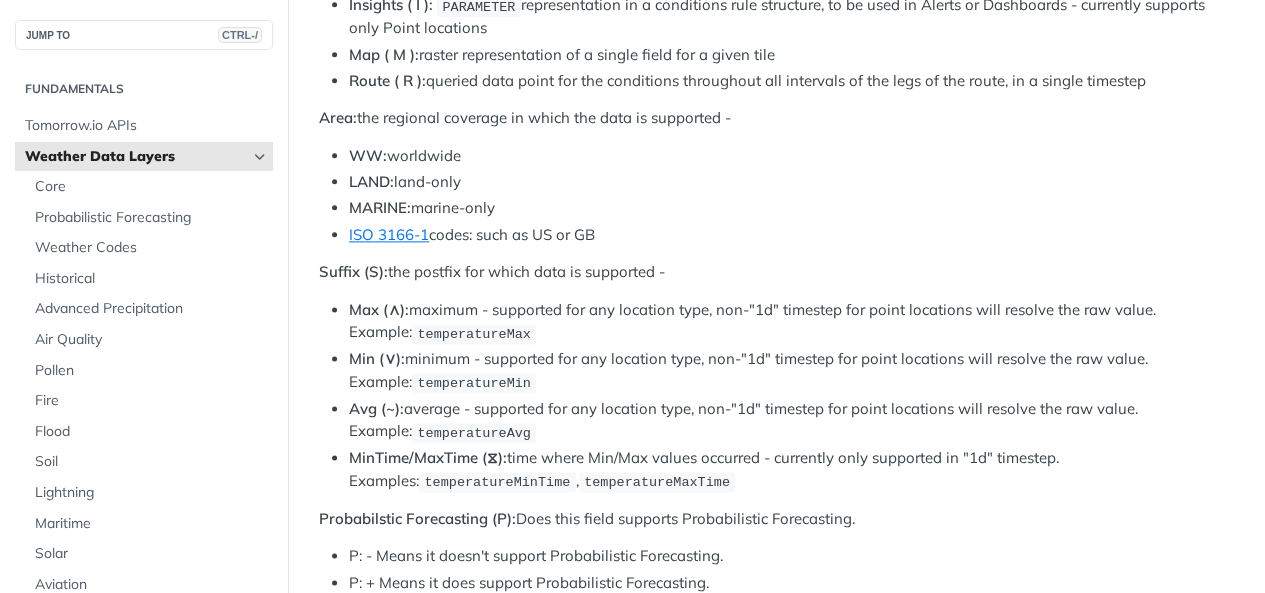scroll, scrollTop: 1000, scrollLeft: 0, axis: vertical 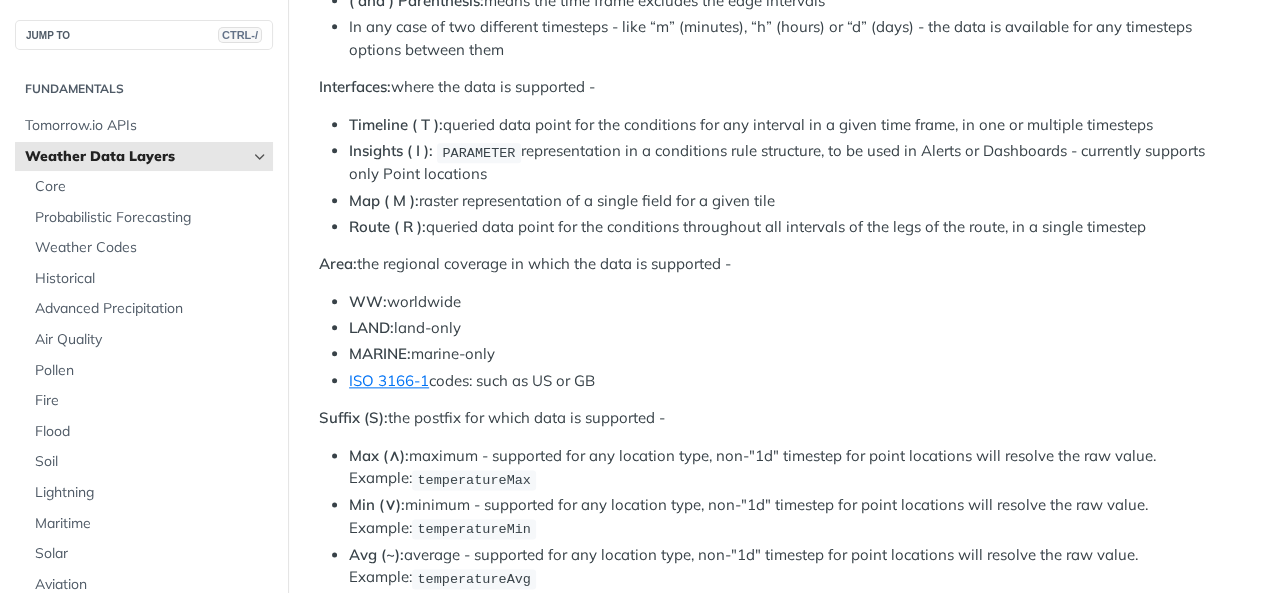 click on "Interfaces:  where the data is supported -" at bounding box center (776, 87) 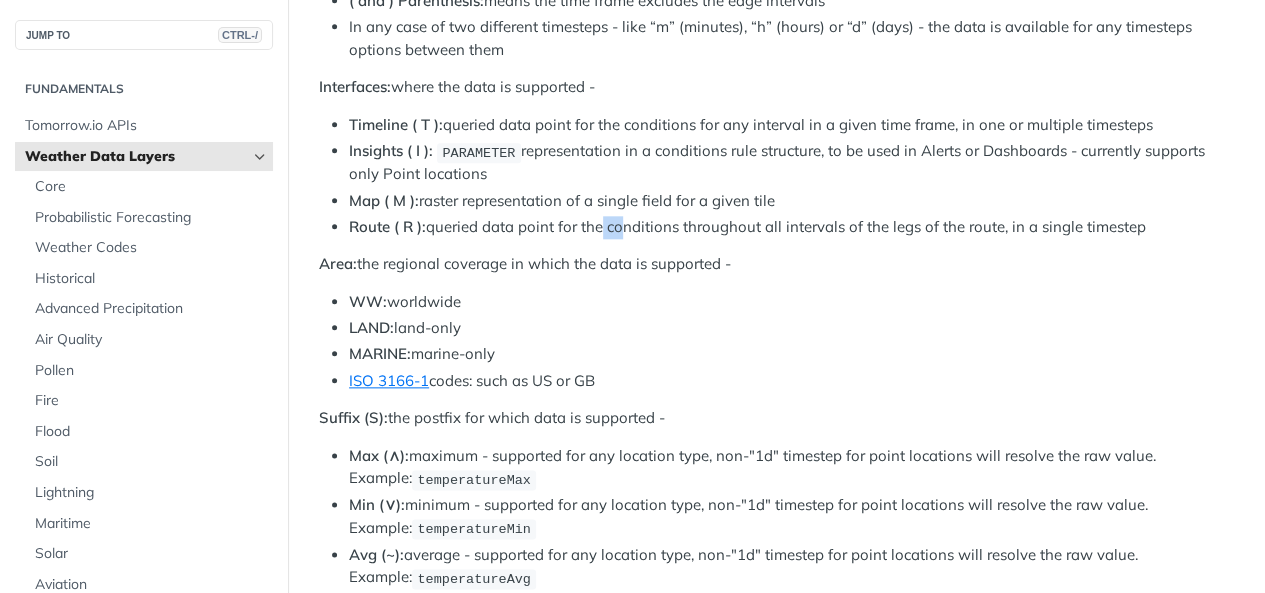 drag, startPoint x: 600, startPoint y: 205, endPoint x: 615, endPoint y: 223, distance: 23.43075 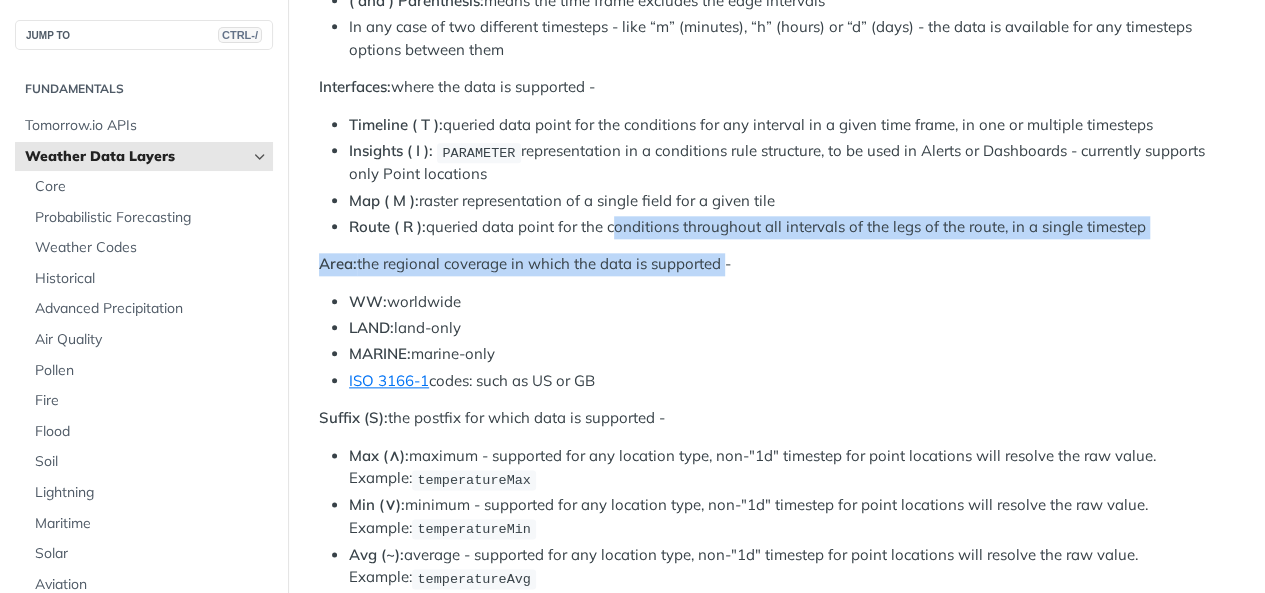drag, startPoint x: 616, startPoint y: 224, endPoint x: 684, endPoint y: 241, distance: 70.0928 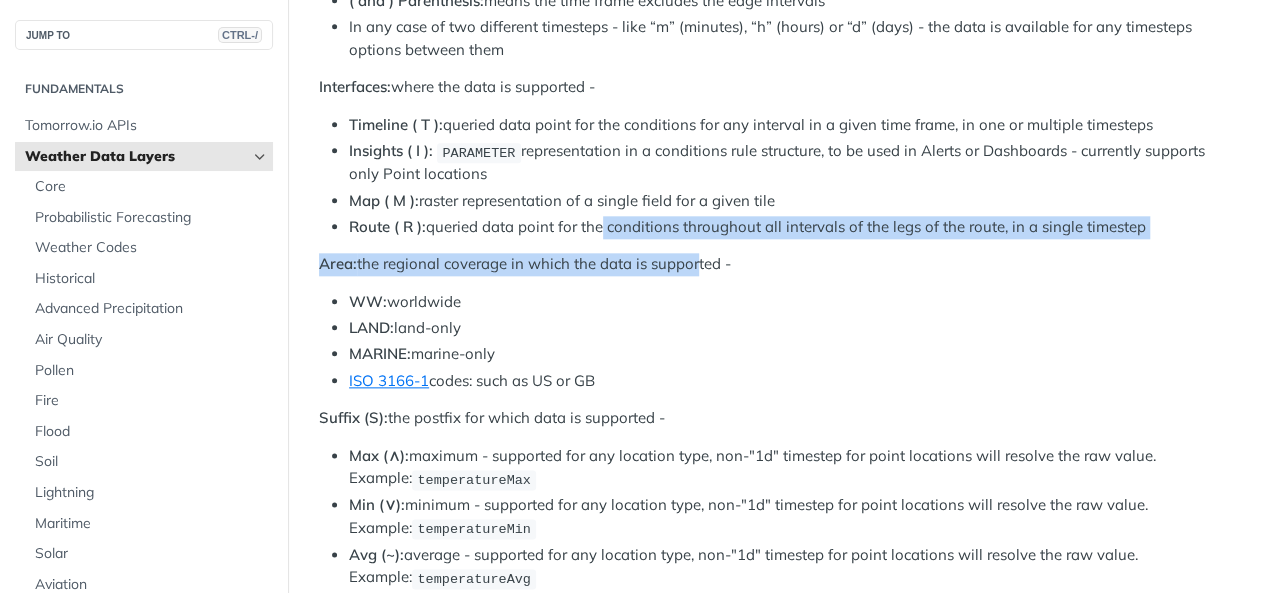 drag, startPoint x: 598, startPoint y: 219, endPoint x: 693, endPoint y: 255, distance: 101.59232 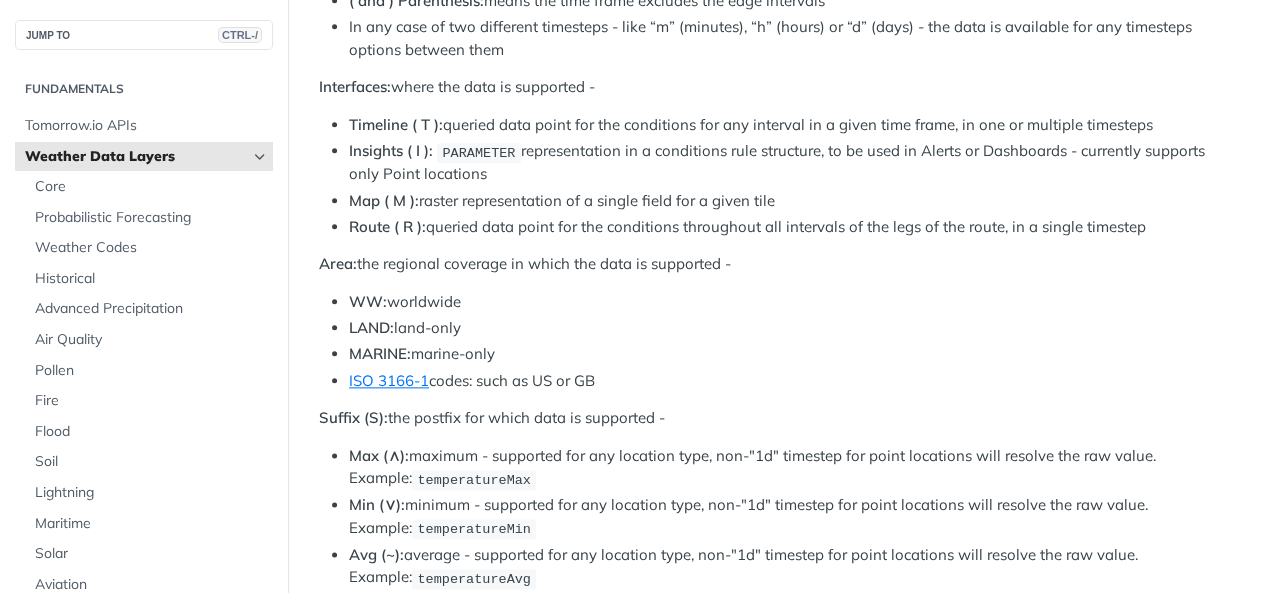 drag, startPoint x: 742, startPoint y: 251, endPoint x: 611, endPoint y: 217, distance: 135.34032 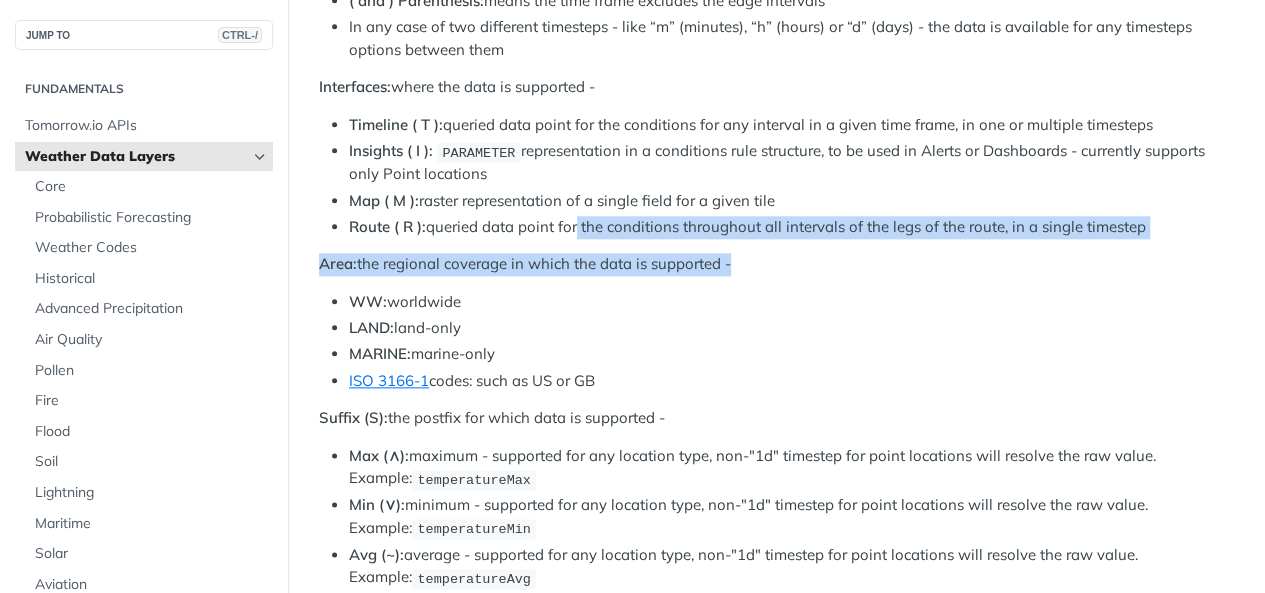 drag, startPoint x: 730, startPoint y: 263, endPoint x: 576, endPoint y: 212, distance: 162.22516 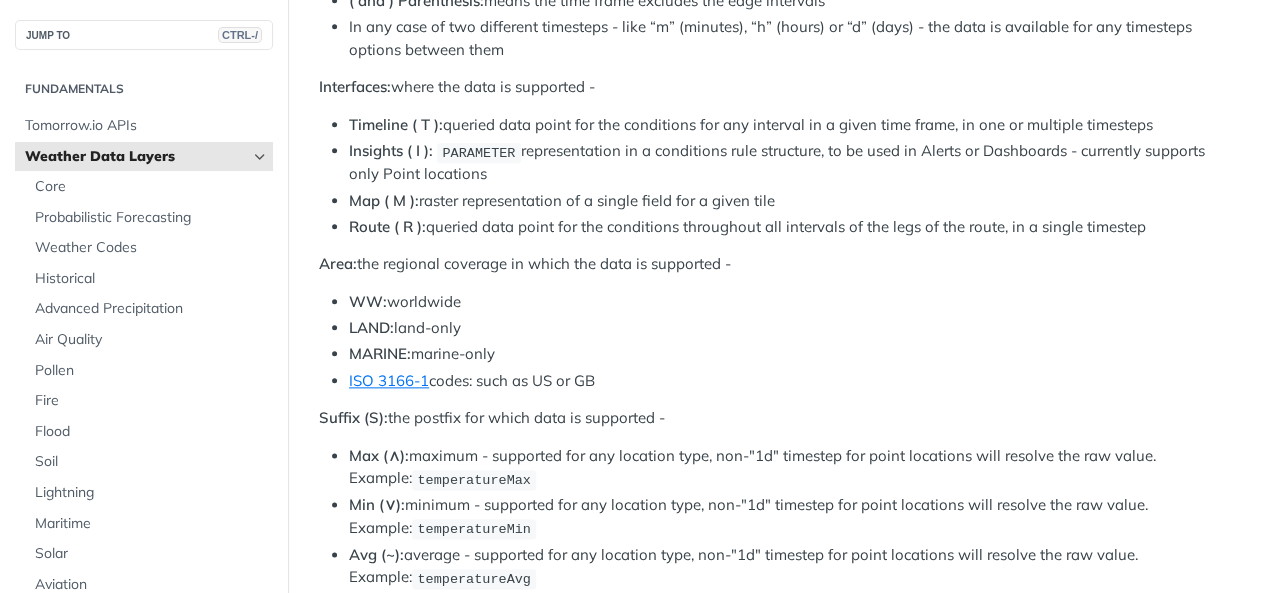 drag, startPoint x: 576, startPoint y: 214, endPoint x: 734, endPoint y: 276, distance: 169.7292 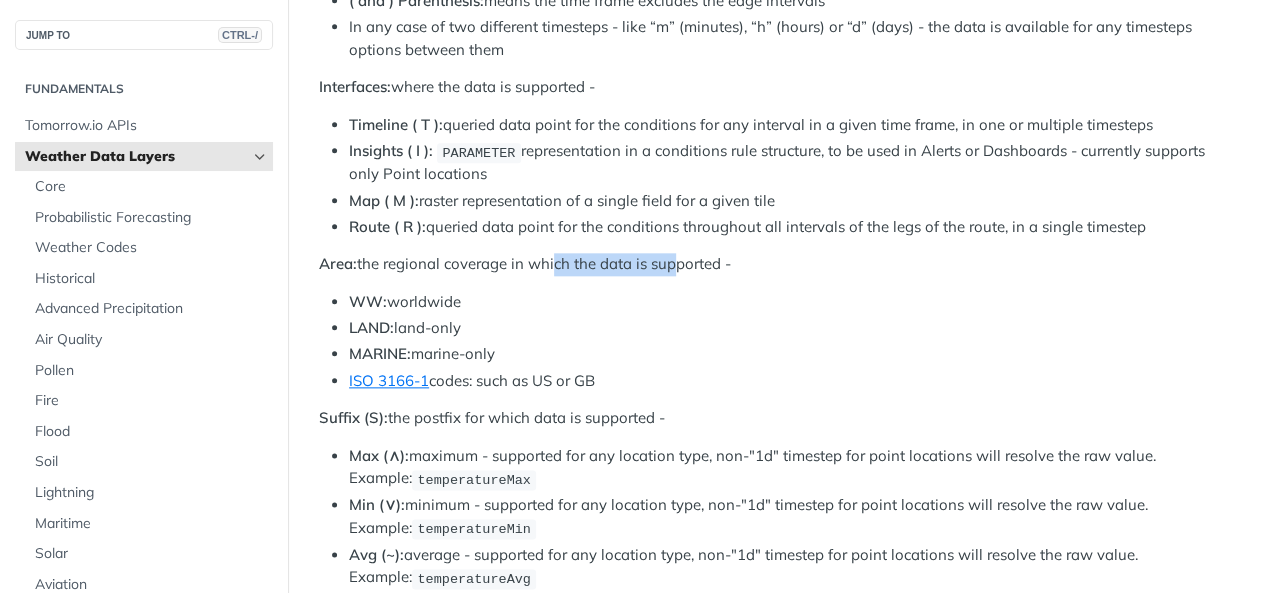 drag, startPoint x: 552, startPoint y: 240, endPoint x: 672, endPoint y: 257, distance: 121.19818 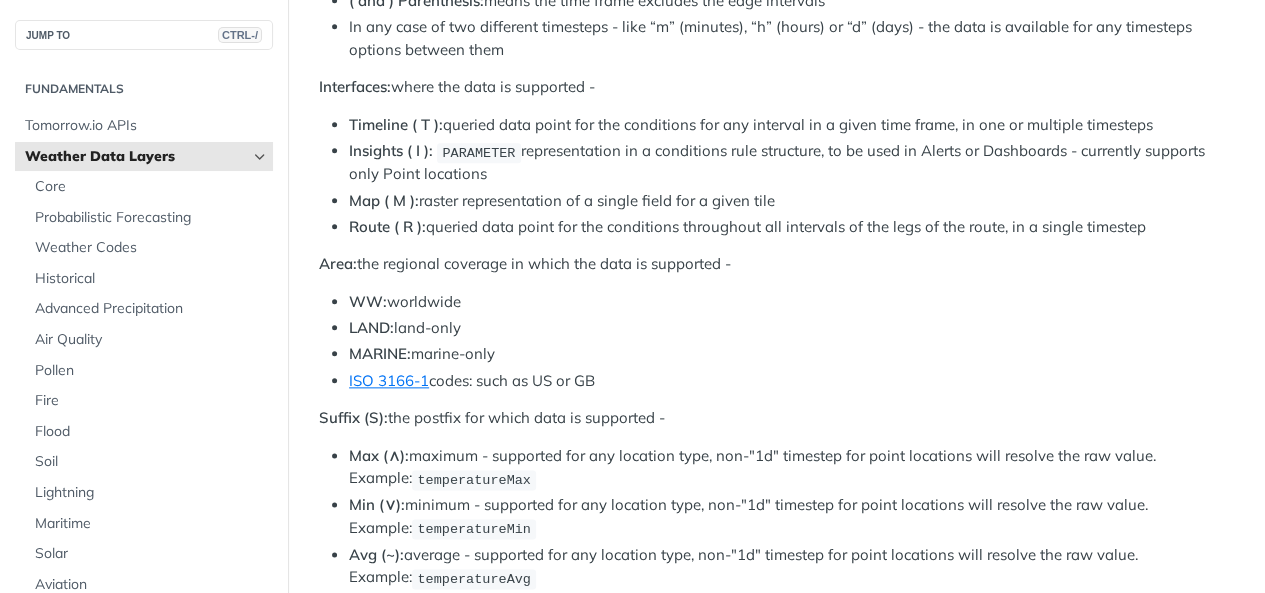 click on "LAND:  land-only" at bounding box center [791, 328] 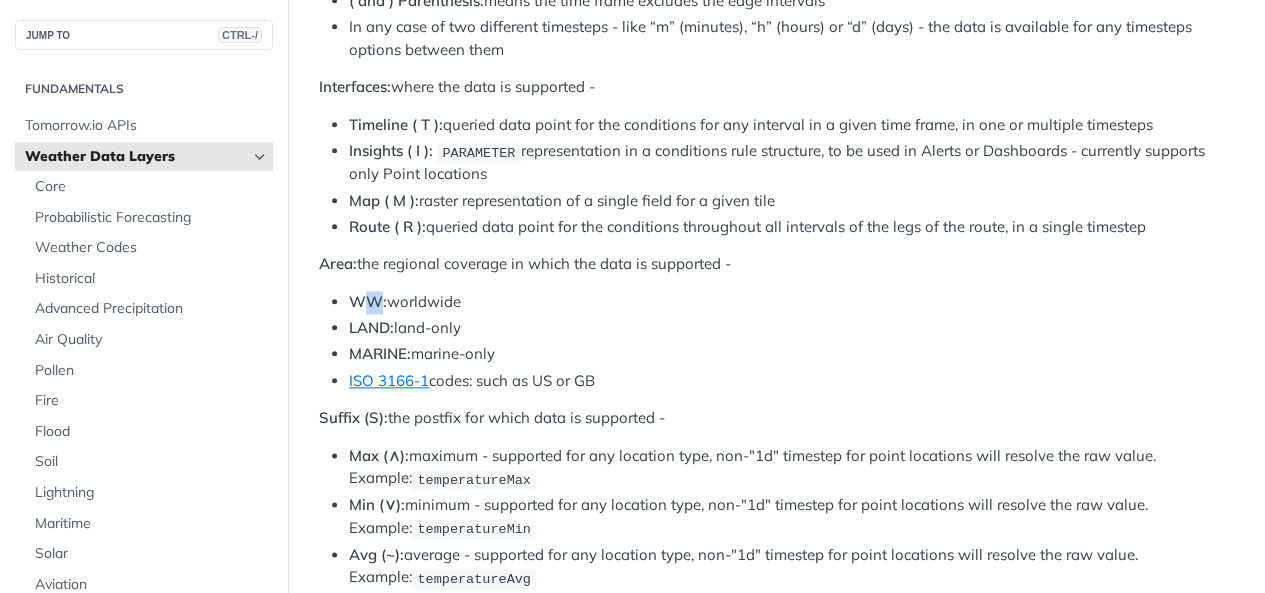 drag, startPoint x: 368, startPoint y: 291, endPoint x: 400, endPoint y: 299, distance: 32.984844 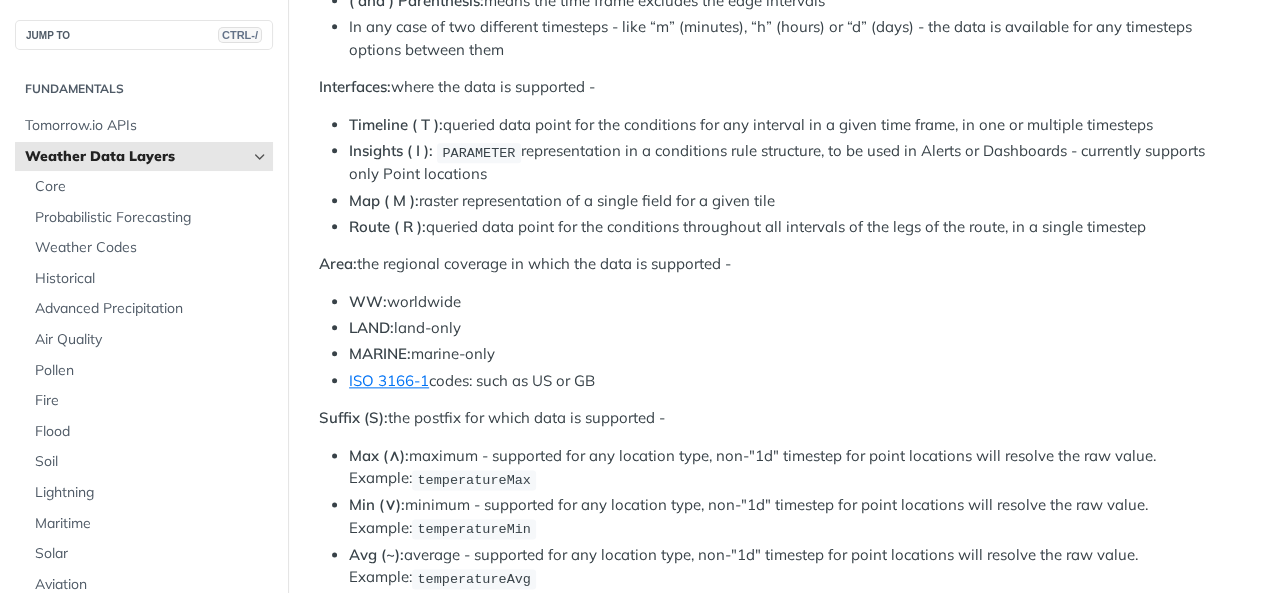 click on "WW:  worldwide" at bounding box center (791, 302) 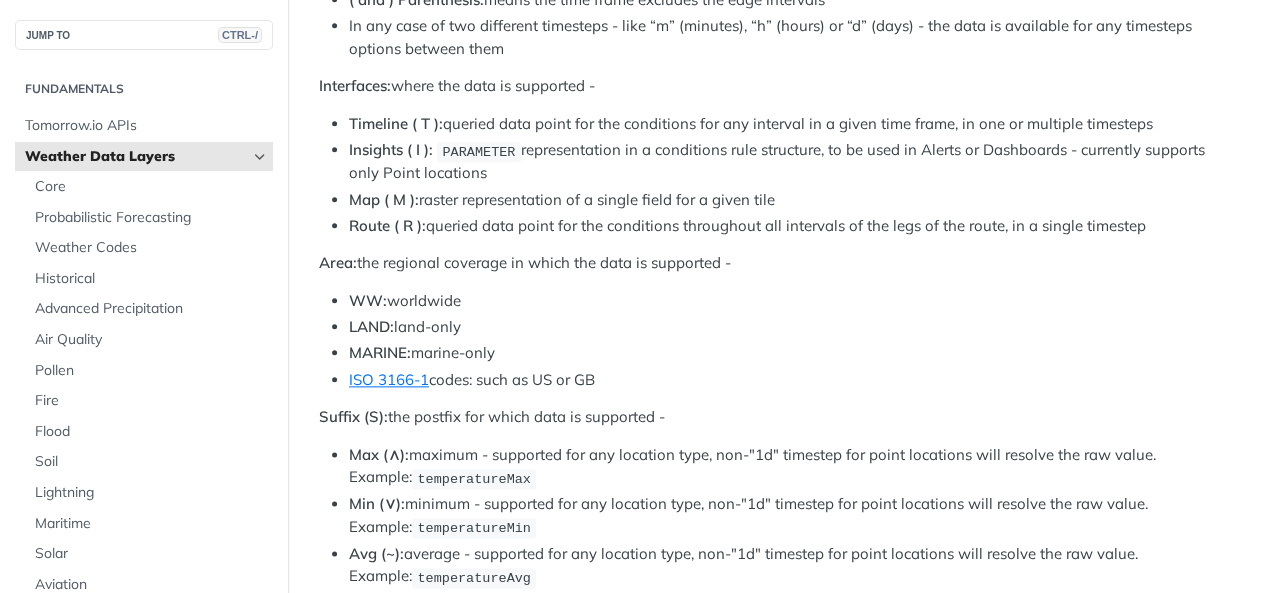 scroll, scrollTop: 1000, scrollLeft: 0, axis: vertical 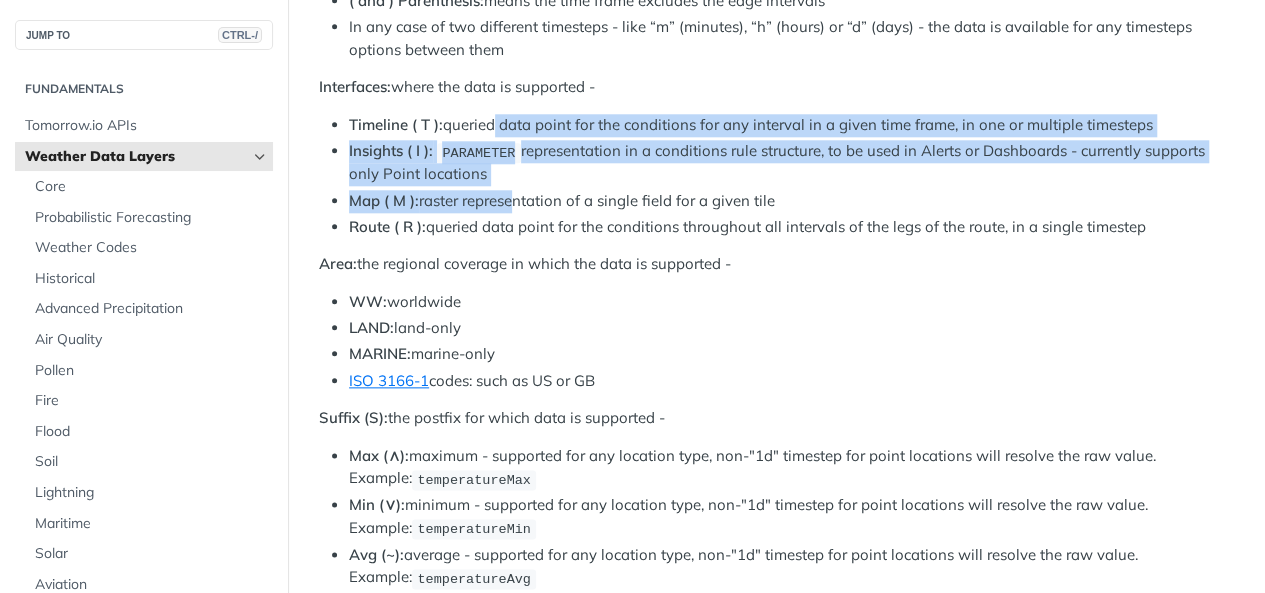 drag, startPoint x: 496, startPoint y: 153, endPoint x: 516, endPoint y: 204, distance: 54.781384 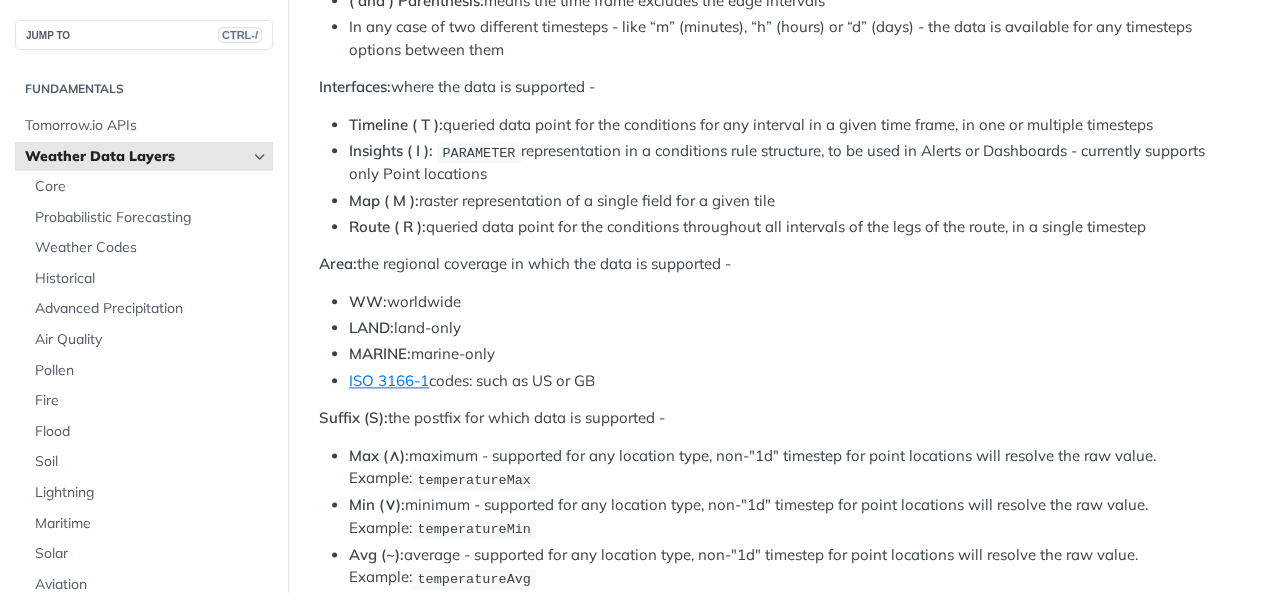 click on "Timeline ( T ):  queried data point for the conditions for any interval in a given time frame, in one or multiple timesteps
Insights ( I ):   PARAMETER  representation in a conditions rule structure, to be used in Alerts or Dashboards - currently supports only Point locations
Map ( M ):  raster representation of a single field for a tile
Route ( R ):  queried data point for the conditions throughout all intervals of the legs of the route, in a single timestep" at bounding box center [776, 176] 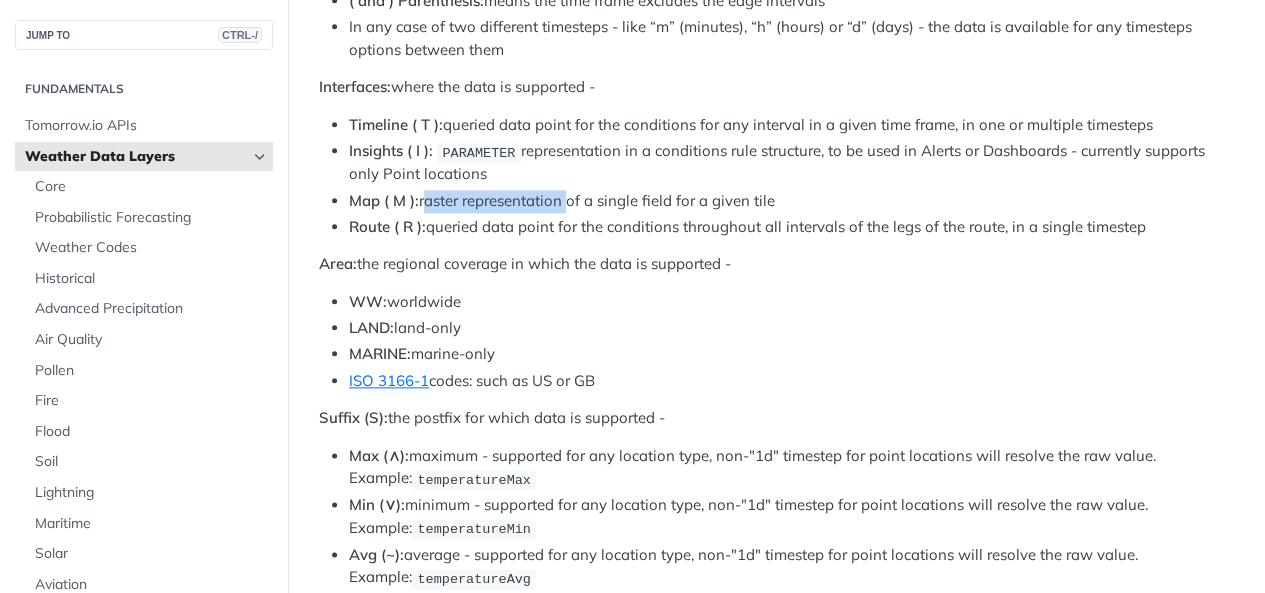 drag, startPoint x: 447, startPoint y: 197, endPoint x: 472, endPoint y: 196, distance: 25.019993 